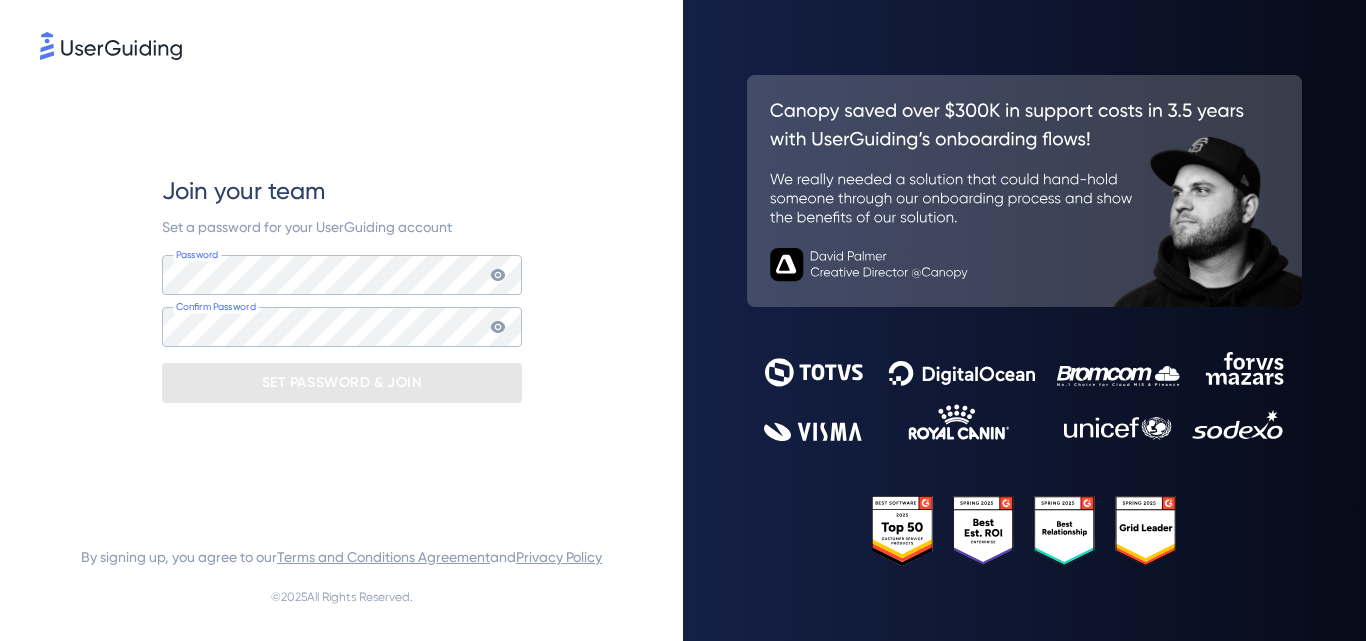 scroll, scrollTop: 0, scrollLeft: 0, axis: both 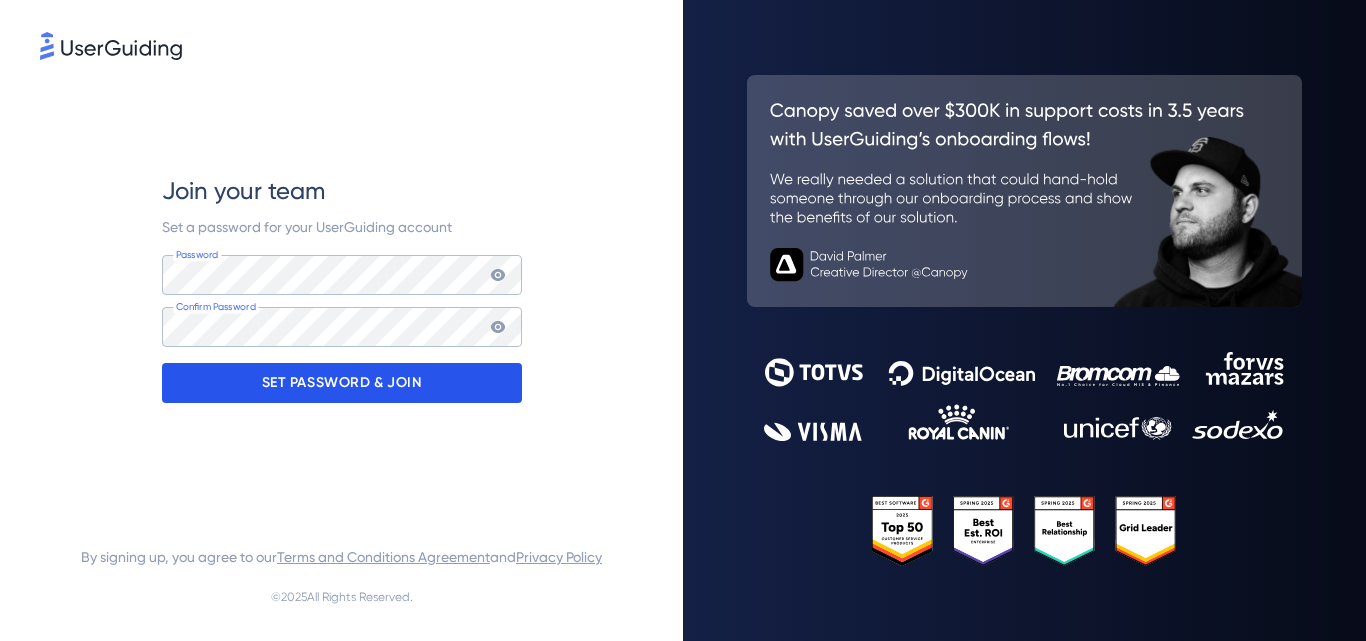 click on "SET PASSWORD & JOIN" at bounding box center (342, 383) 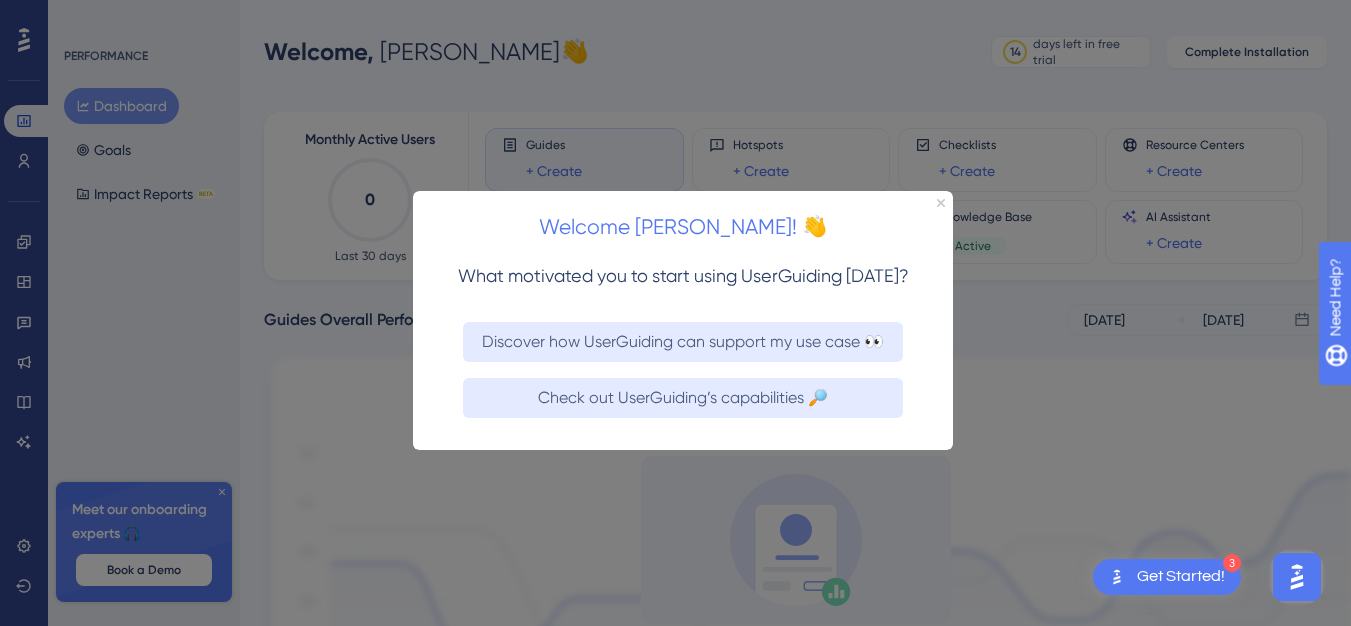 scroll, scrollTop: 0, scrollLeft: 0, axis: both 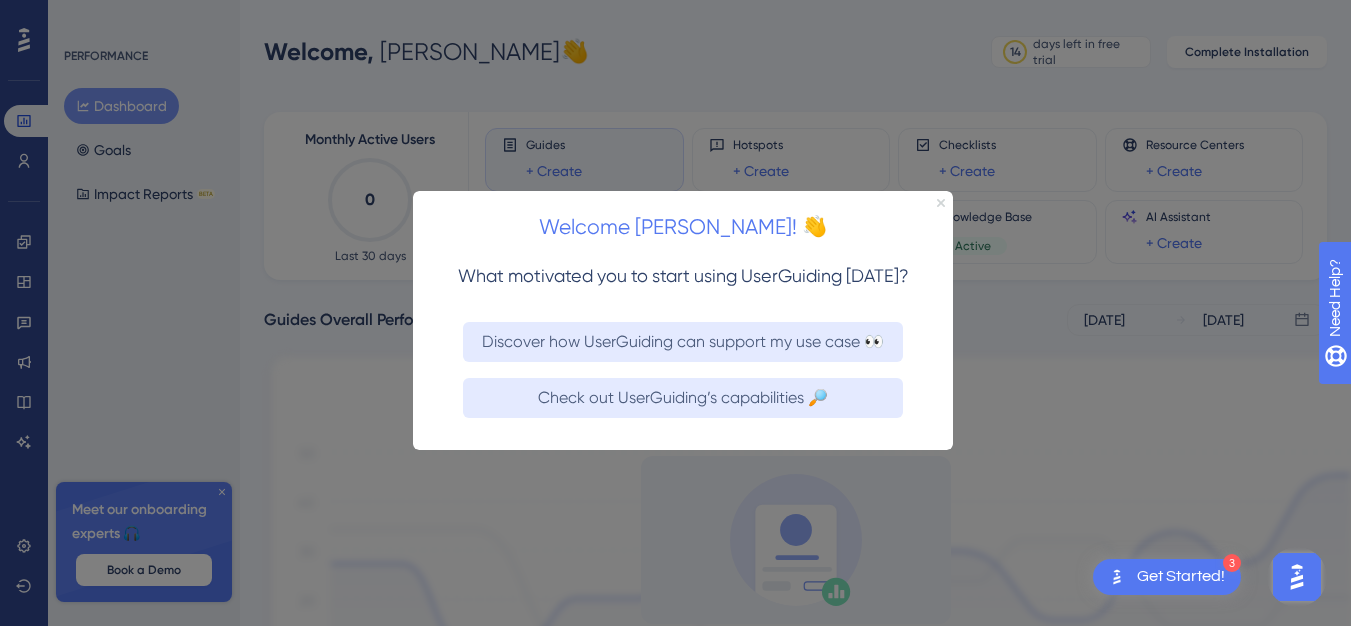 click 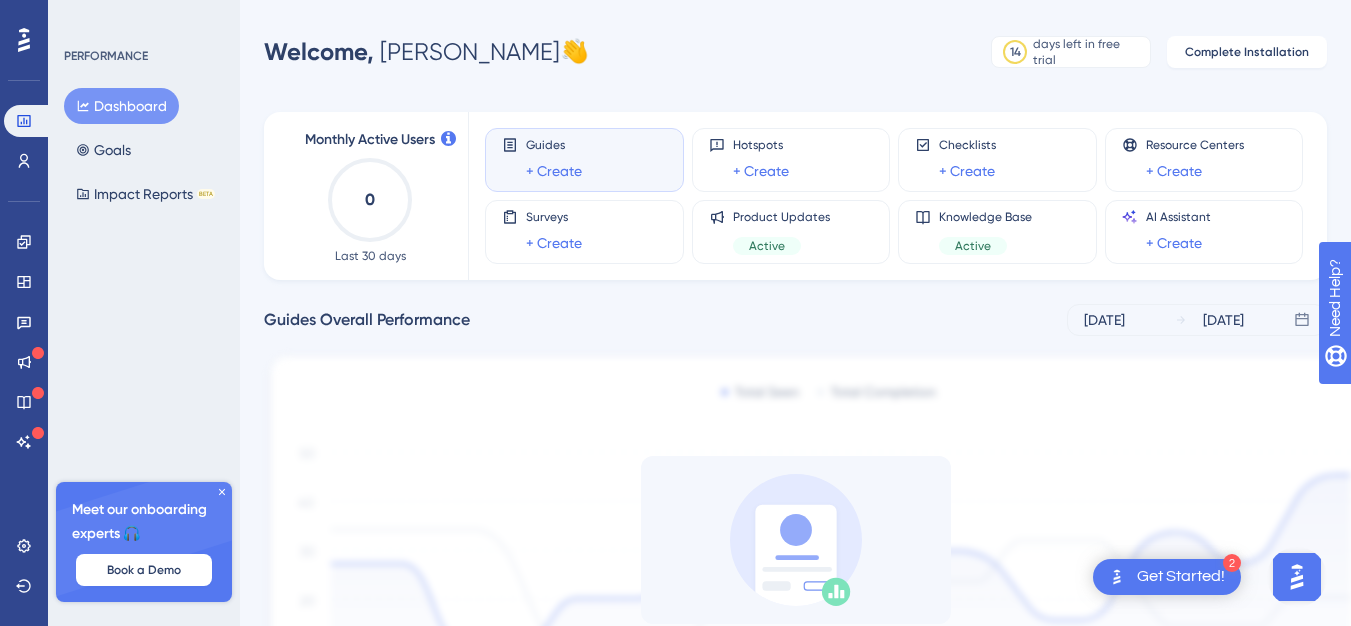 click on "PERFORMANCE" at bounding box center (106, 56) 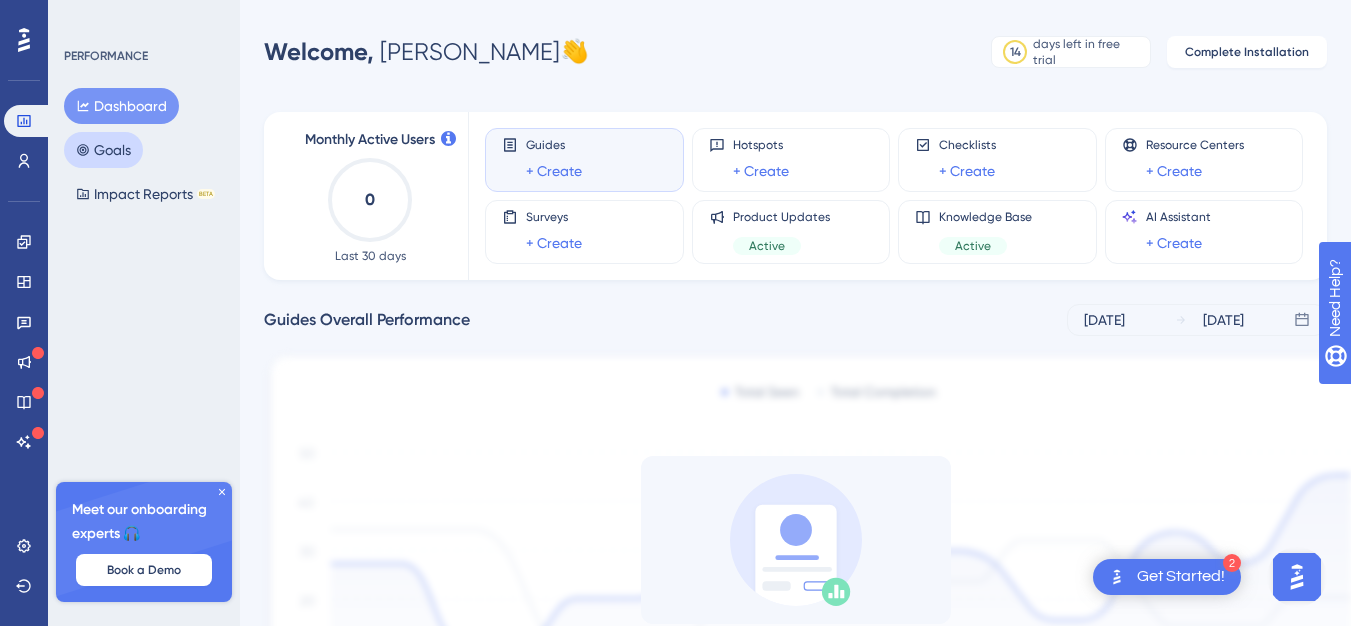click on "Goals" at bounding box center (103, 150) 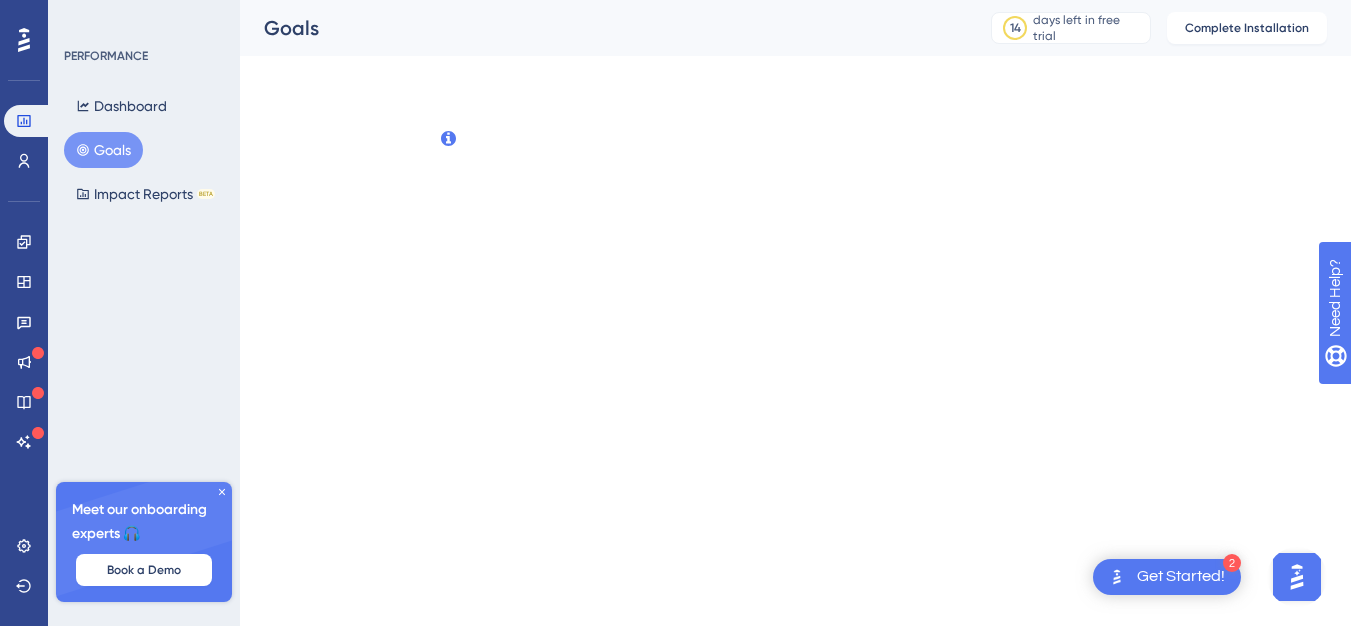 click on "PERFORMANCE" at bounding box center (106, 56) 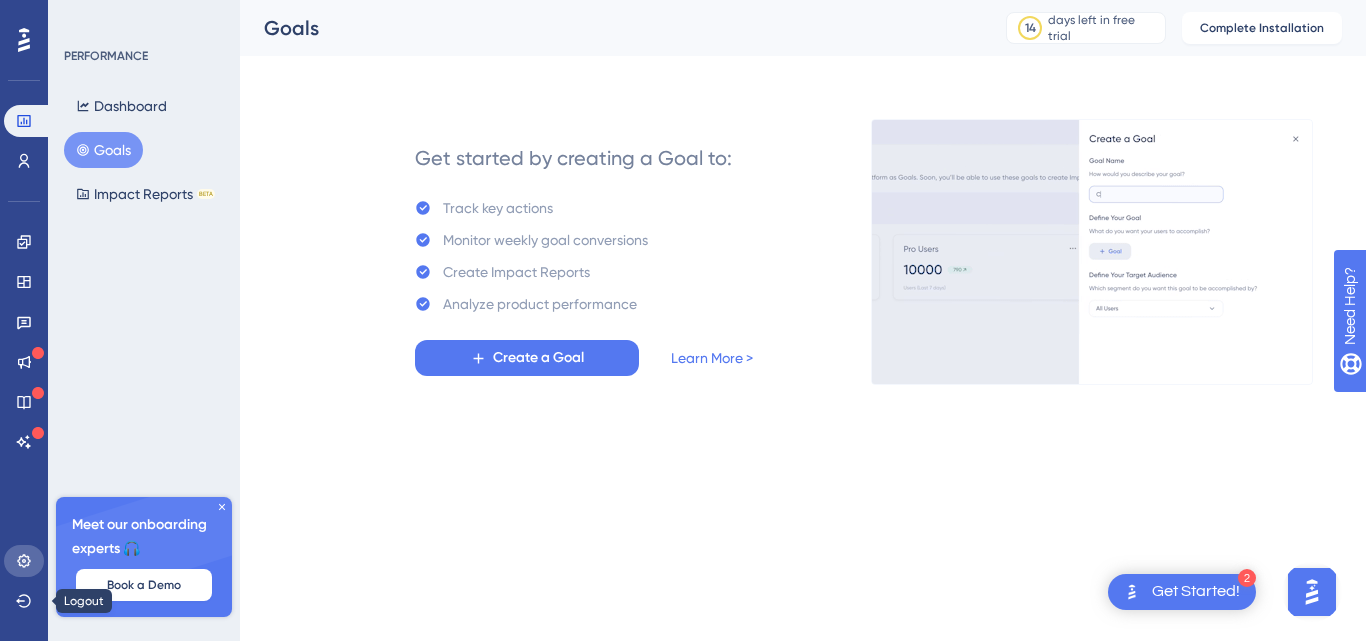 click at bounding box center [24, 561] 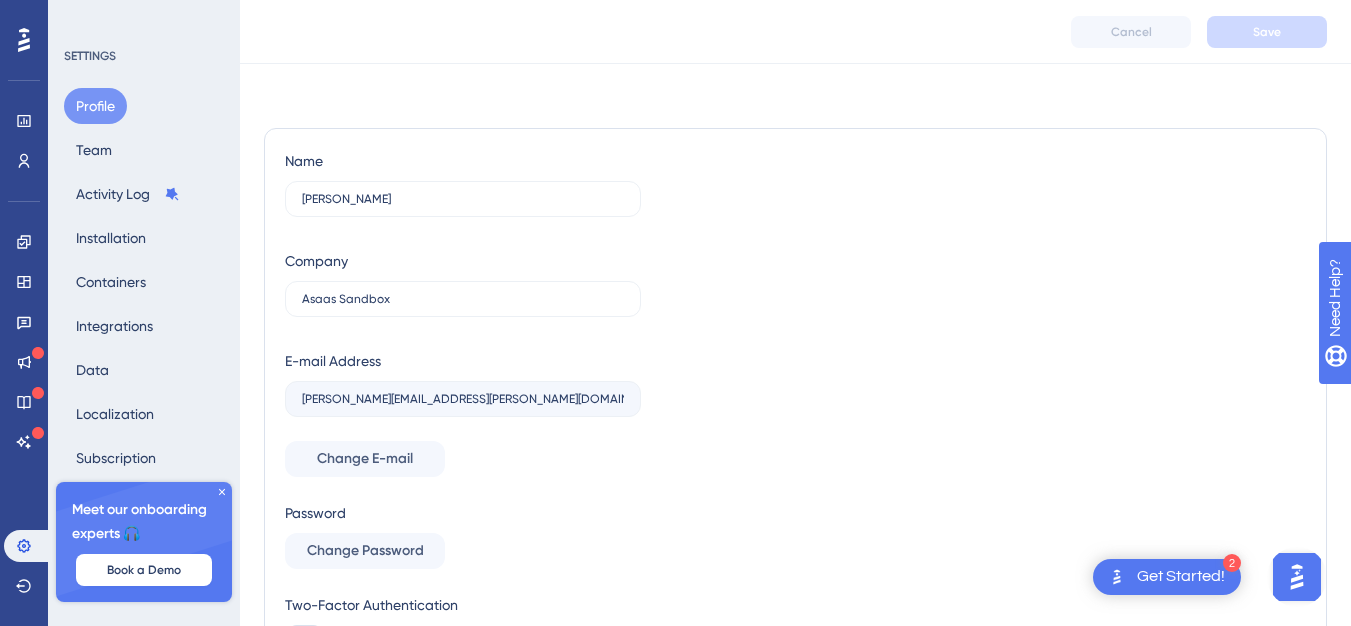 scroll, scrollTop: 116, scrollLeft: 0, axis: vertical 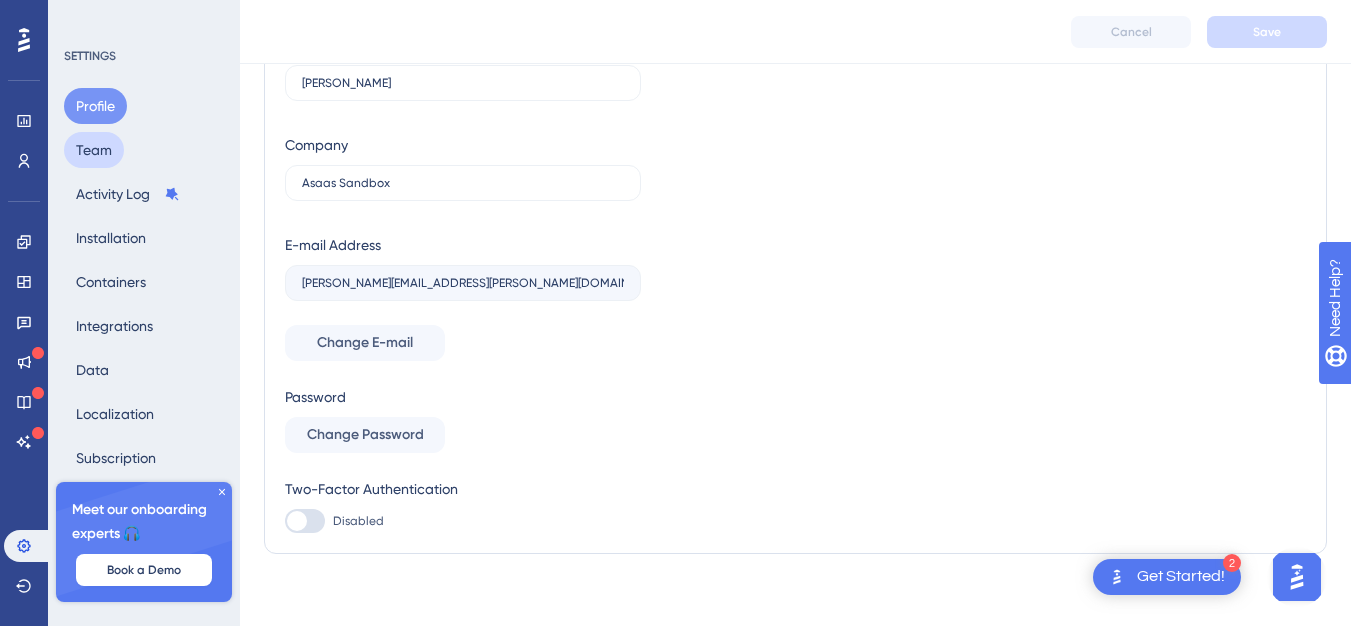 click on "Team" at bounding box center [94, 150] 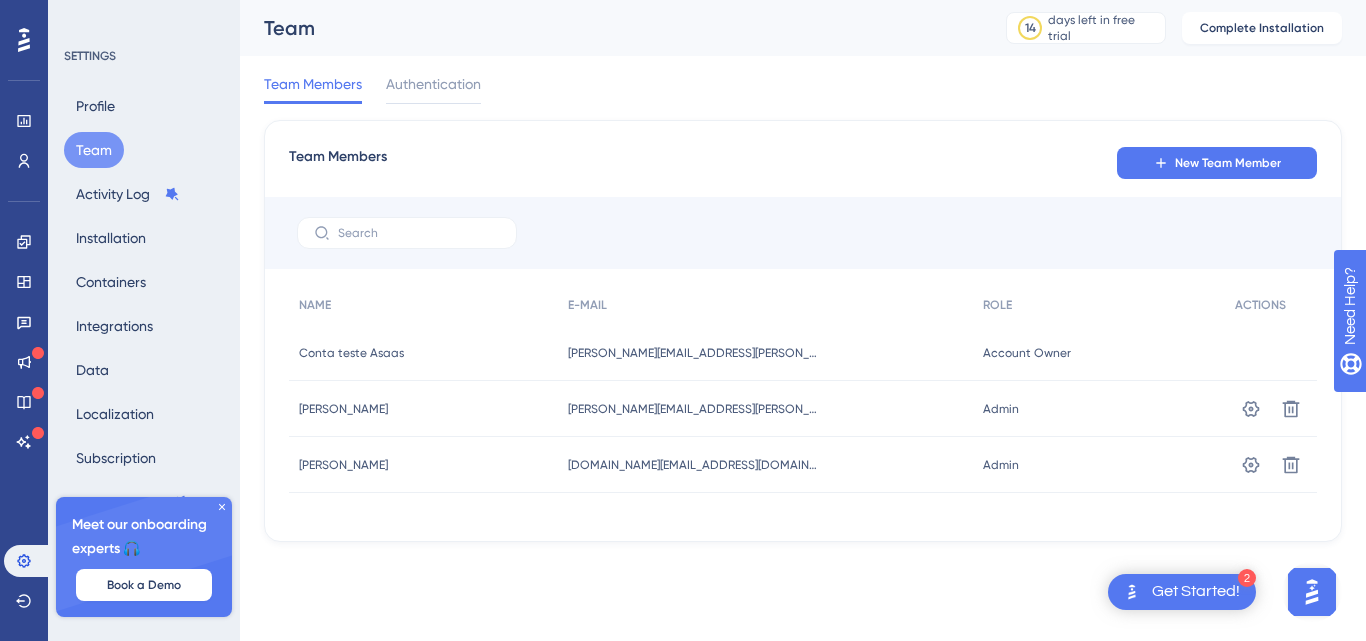 click 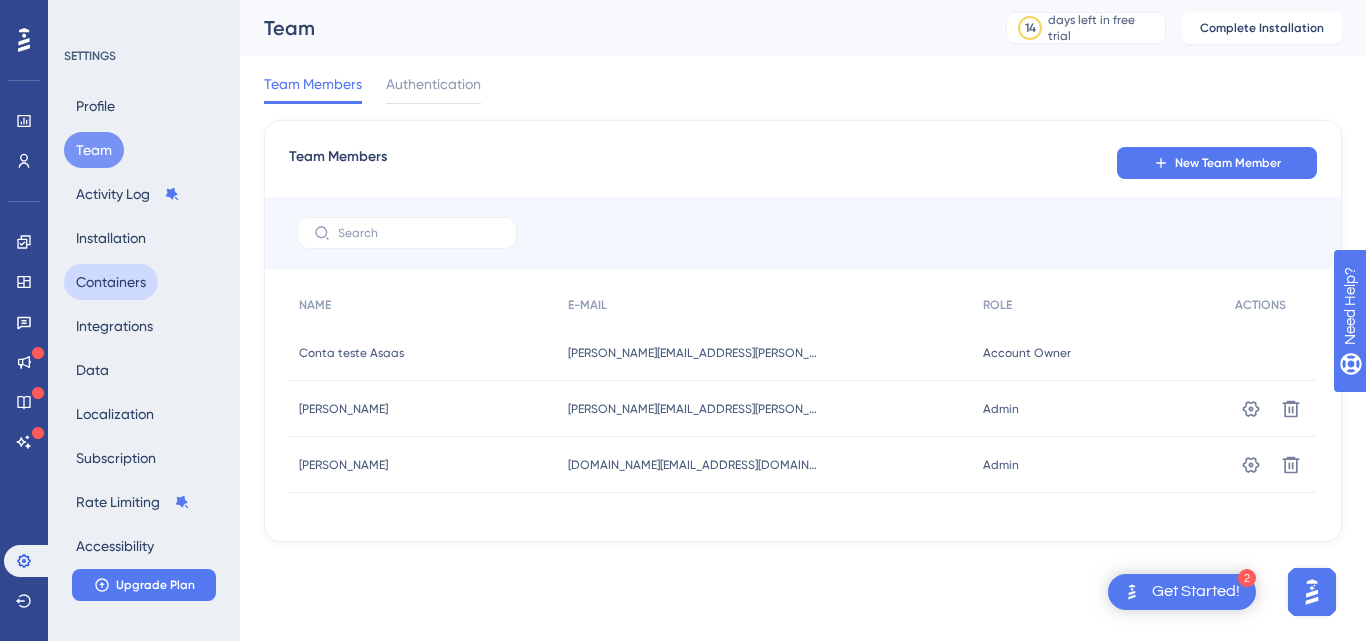 click on "Containers" at bounding box center [111, 282] 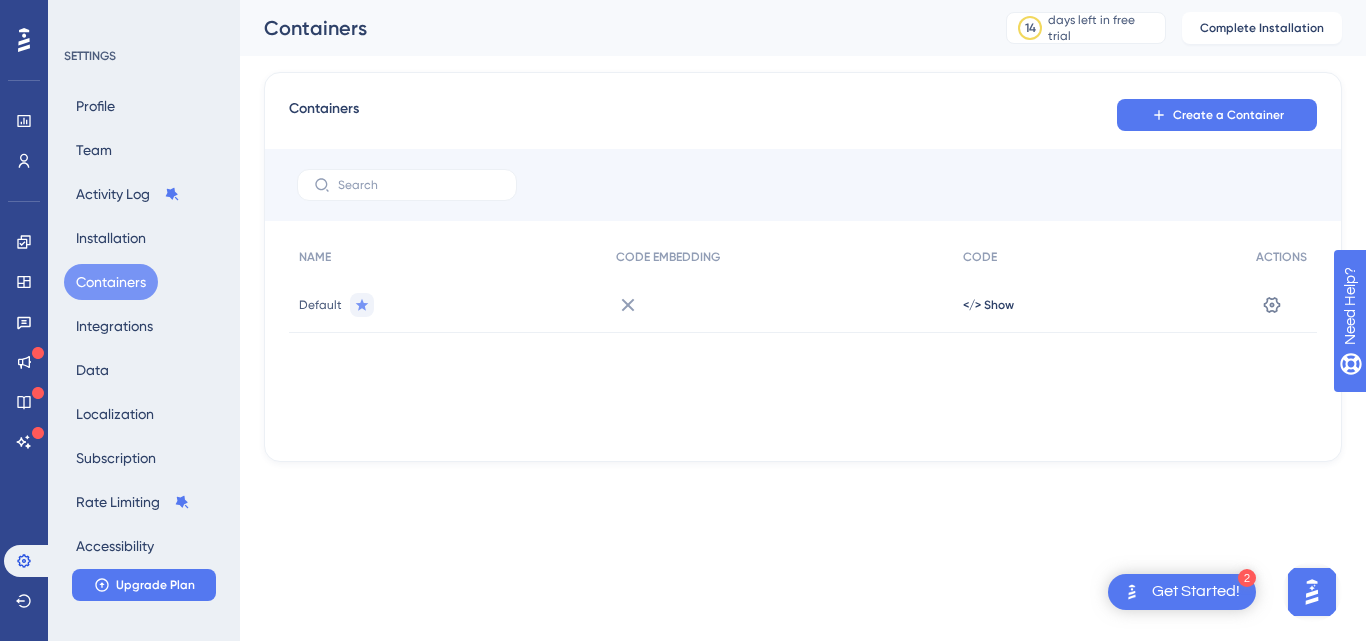 click on "SETTINGS" at bounding box center [145, 56] 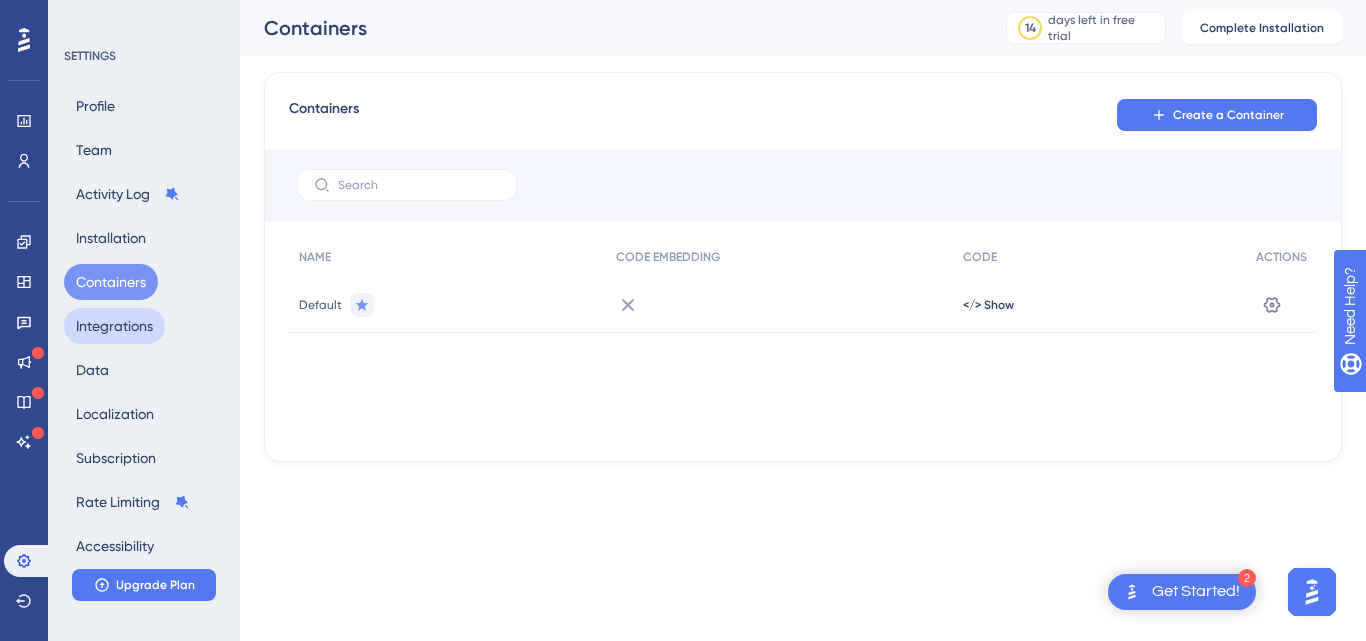 click on "Integrations" at bounding box center [114, 326] 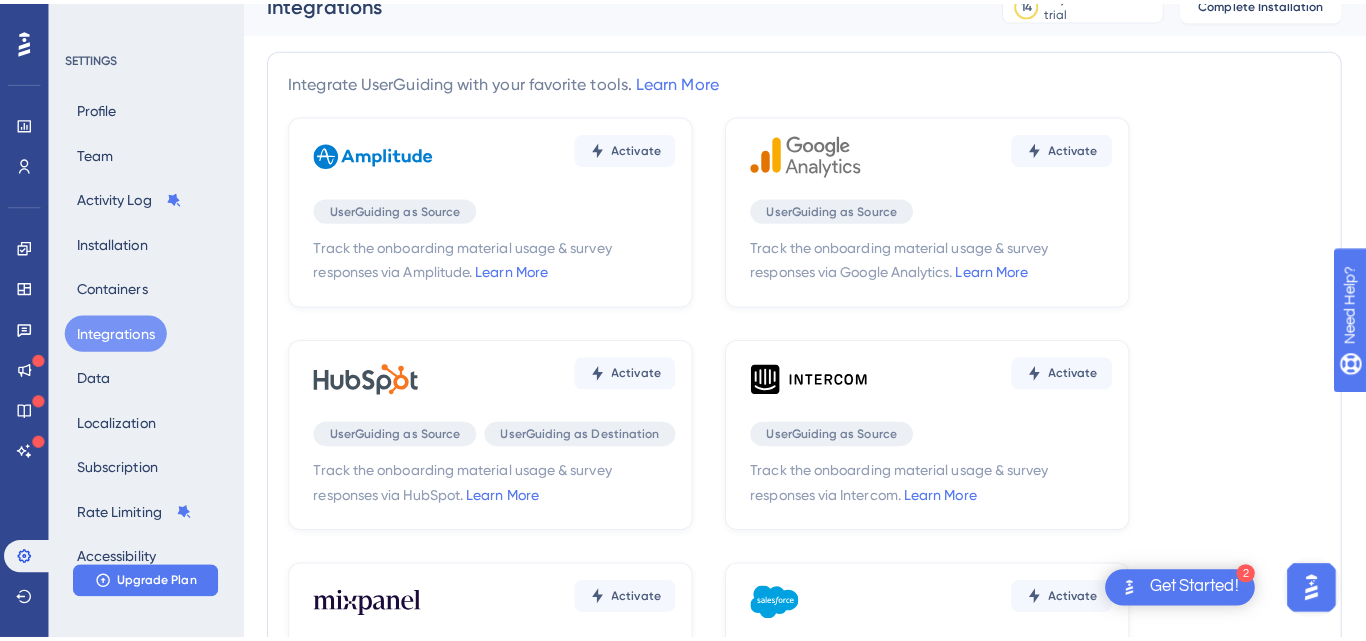 scroll, scrollTop: 0, scrollLeft: 0, axis: both 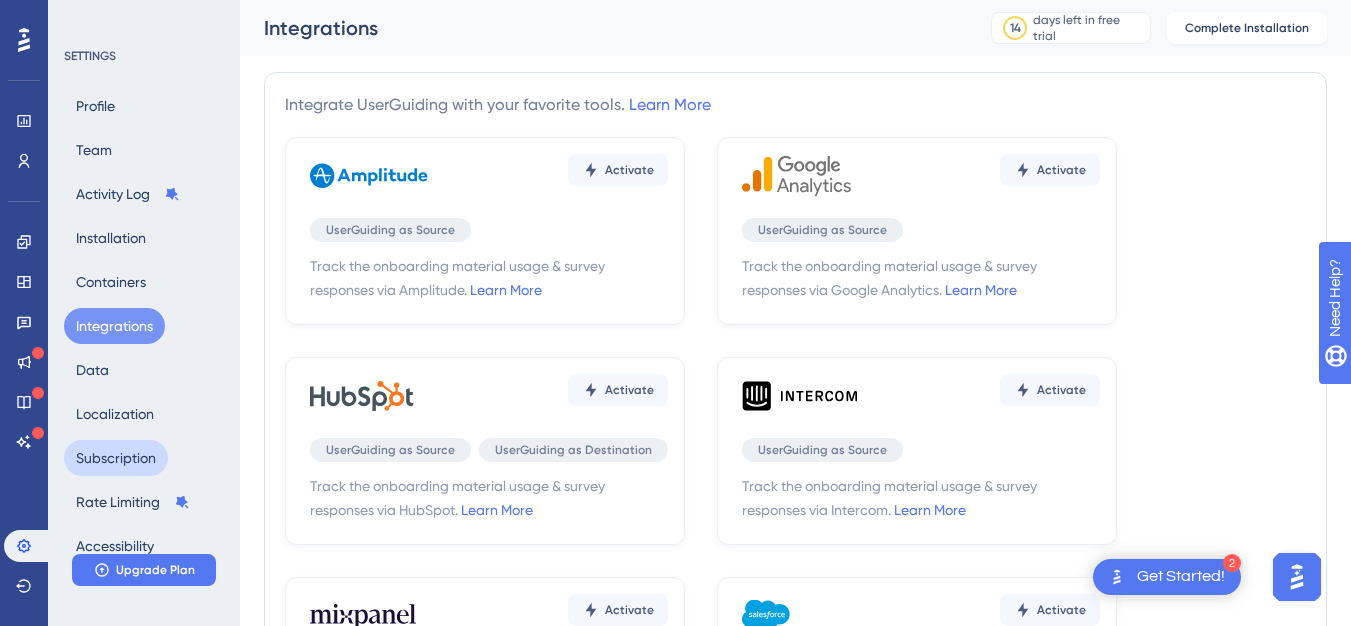 click on "Subscription" at bounding box center (116, 458) 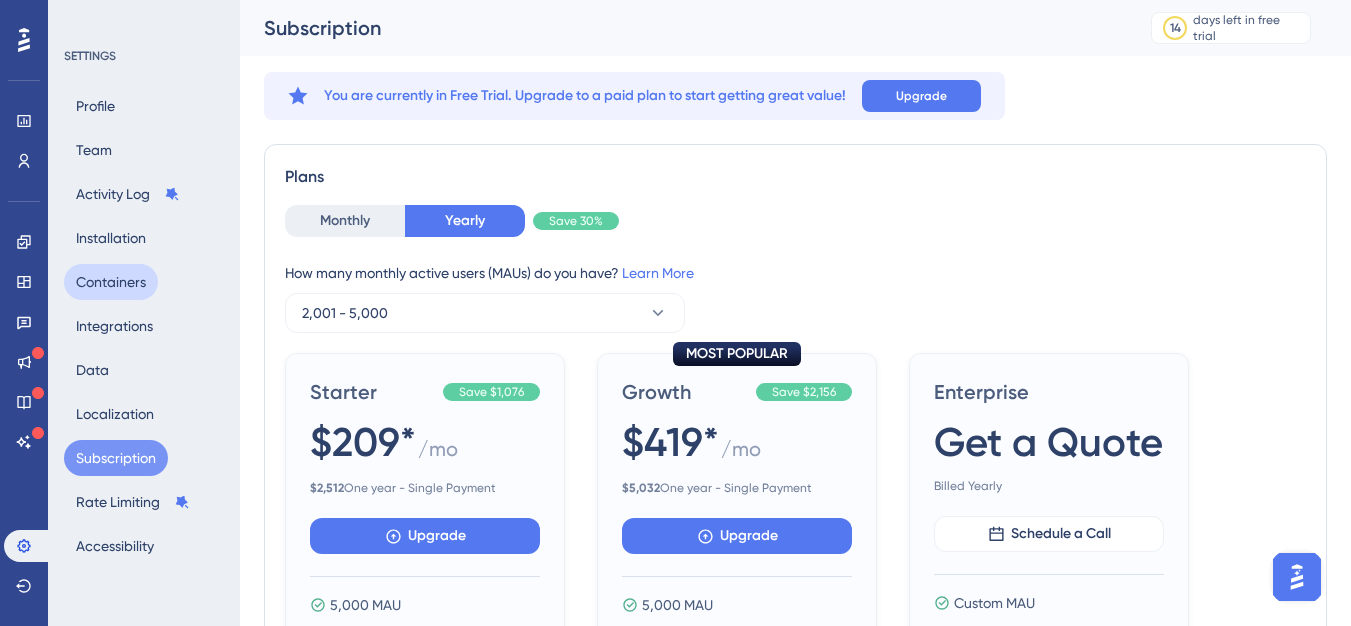 click on "Containers" at bounding box center (111, 282) 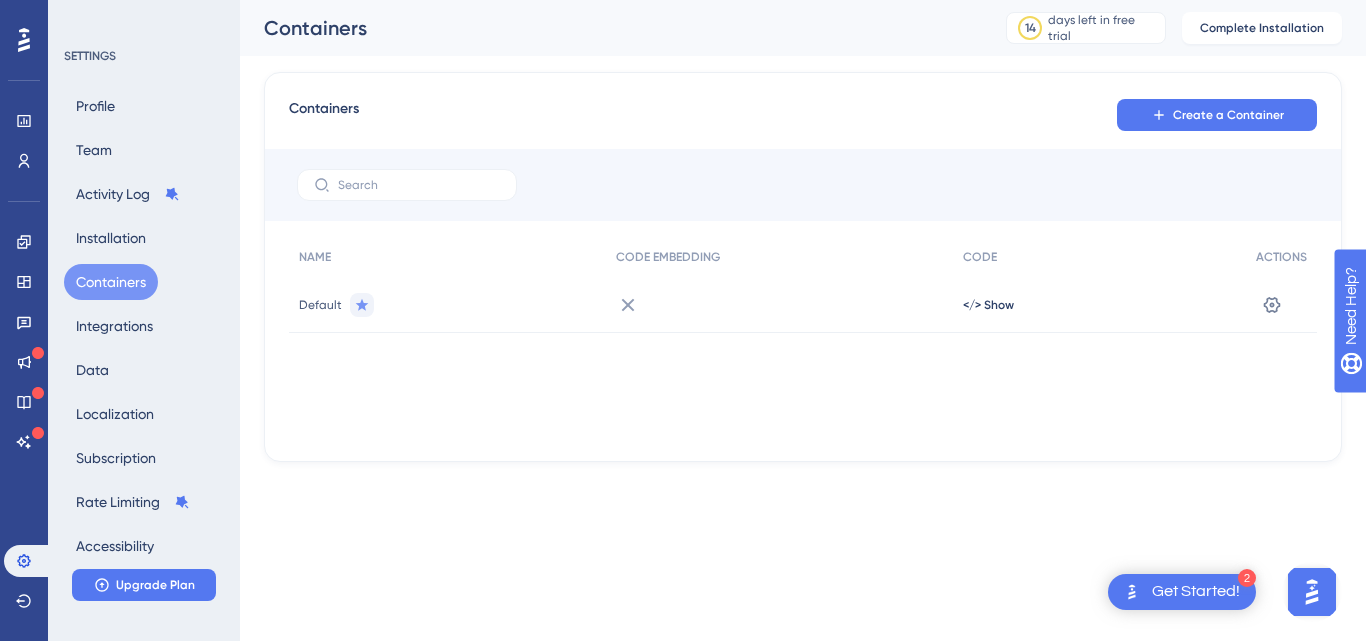 scroll, scrollTop: 0, scrollLeft: 0, axis: both 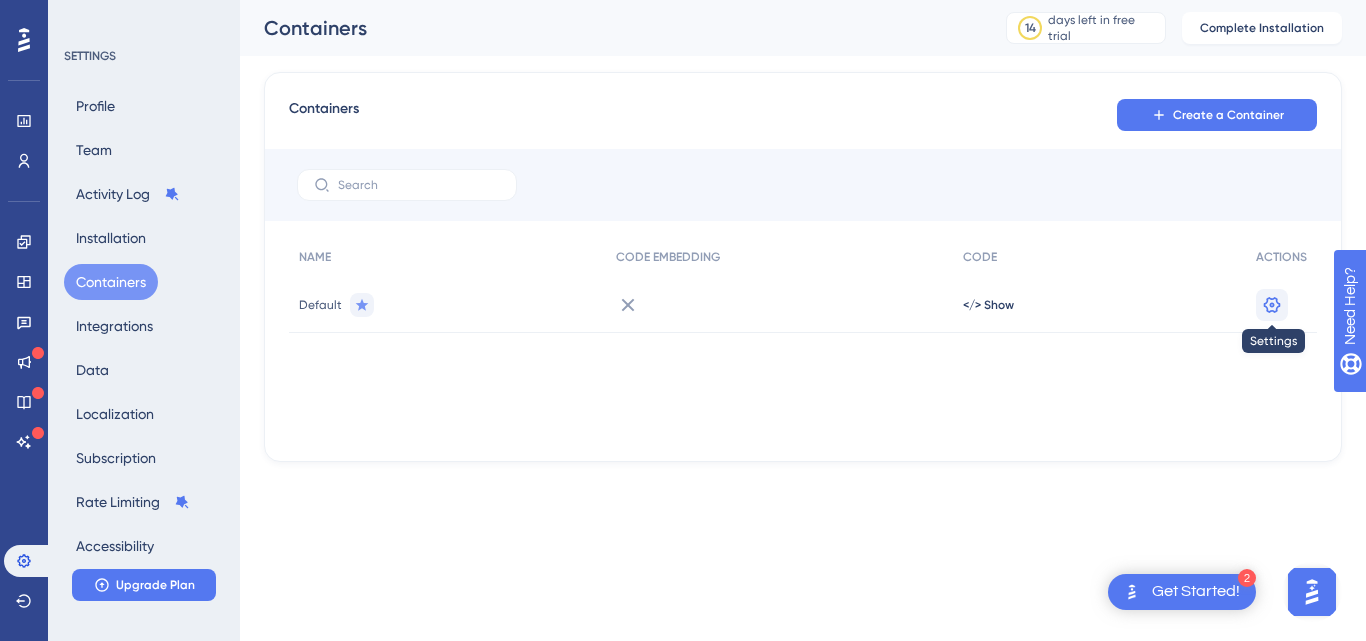 click 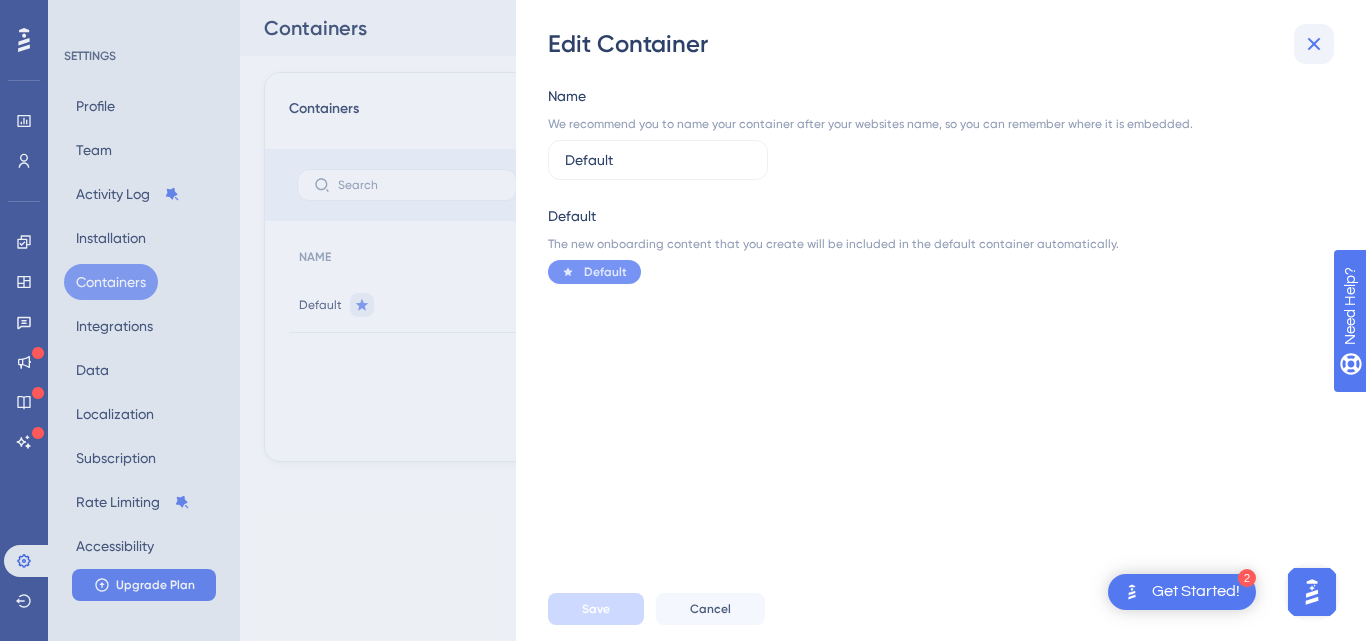 click 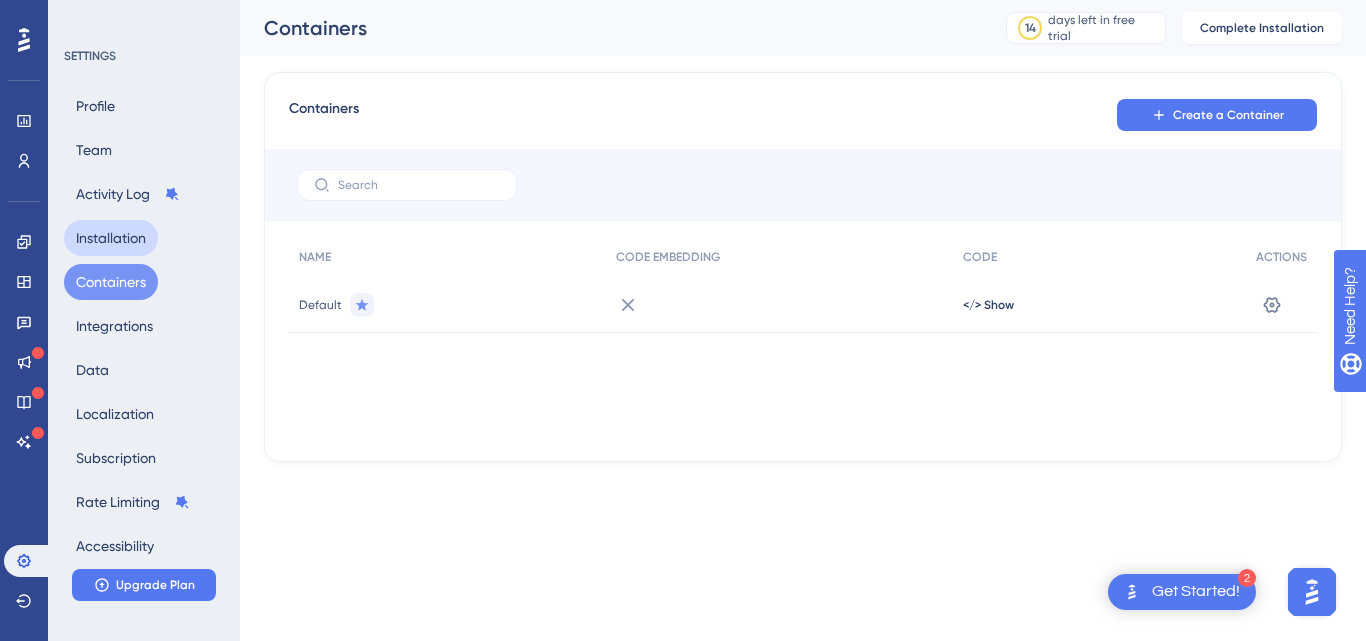click on "Installation" at bounding box center [111, 238] 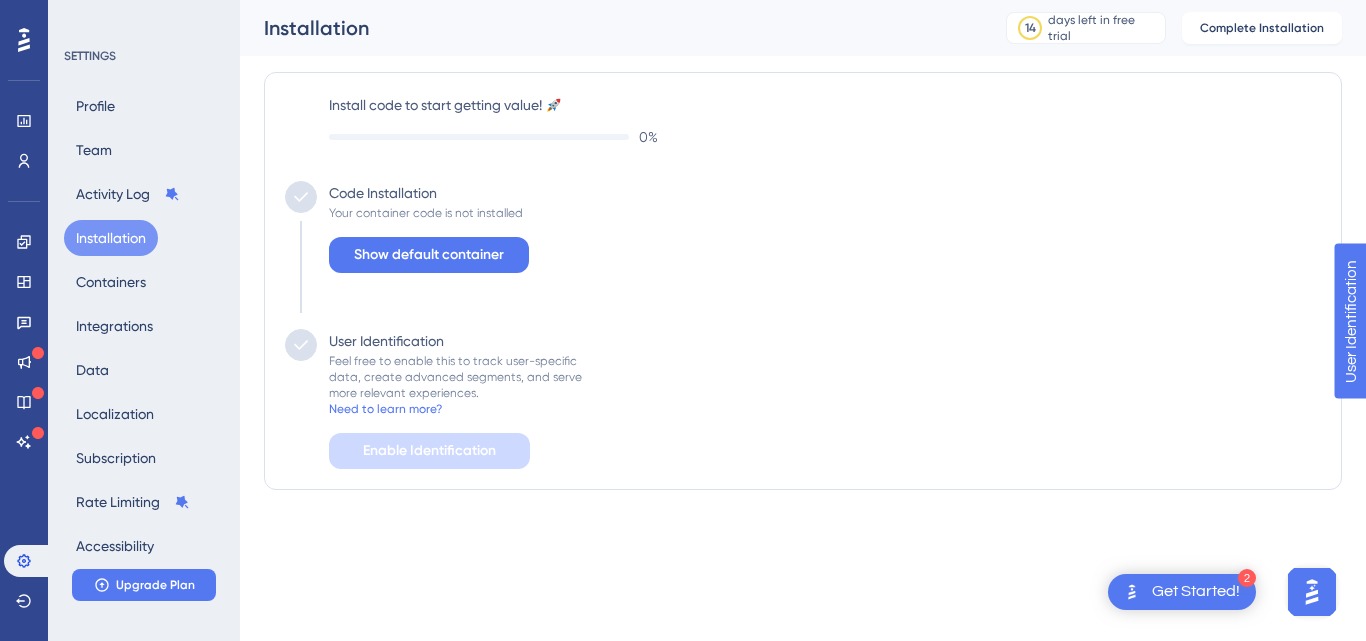scroll, scrollTop: 0, scrollLeft: 0, axis: both 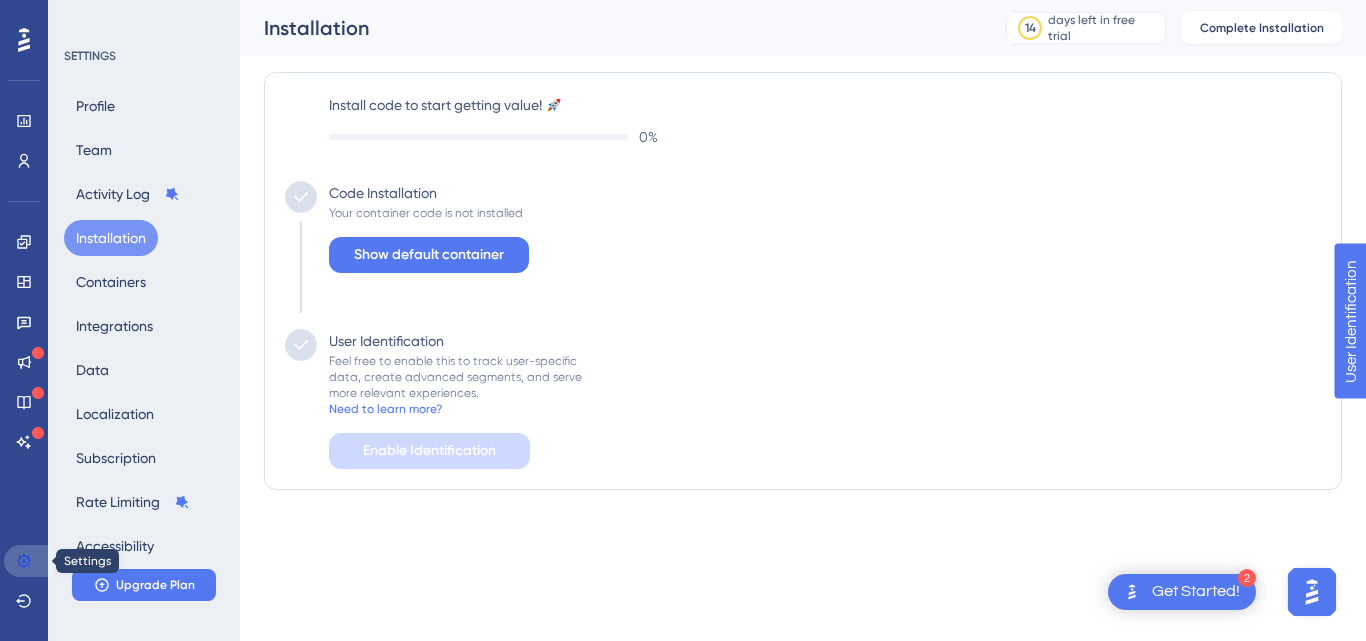 click 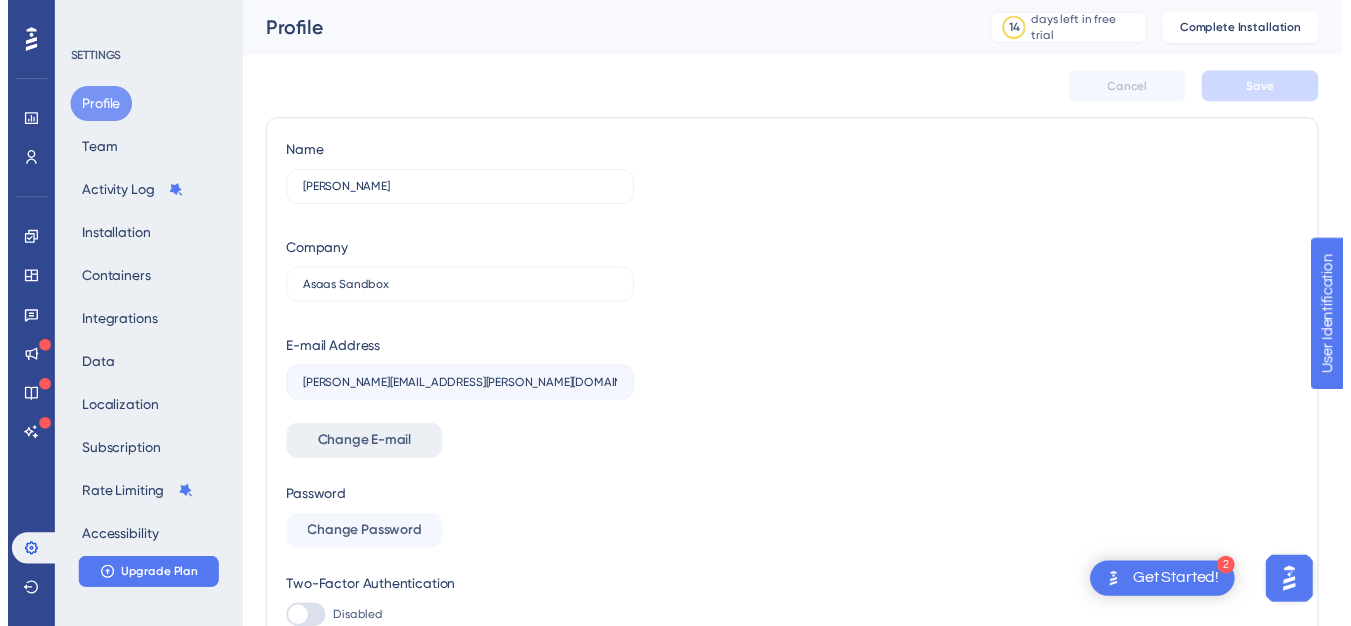 scroll, scrollTop: 52, scrollLeft: 0, axis: vertical 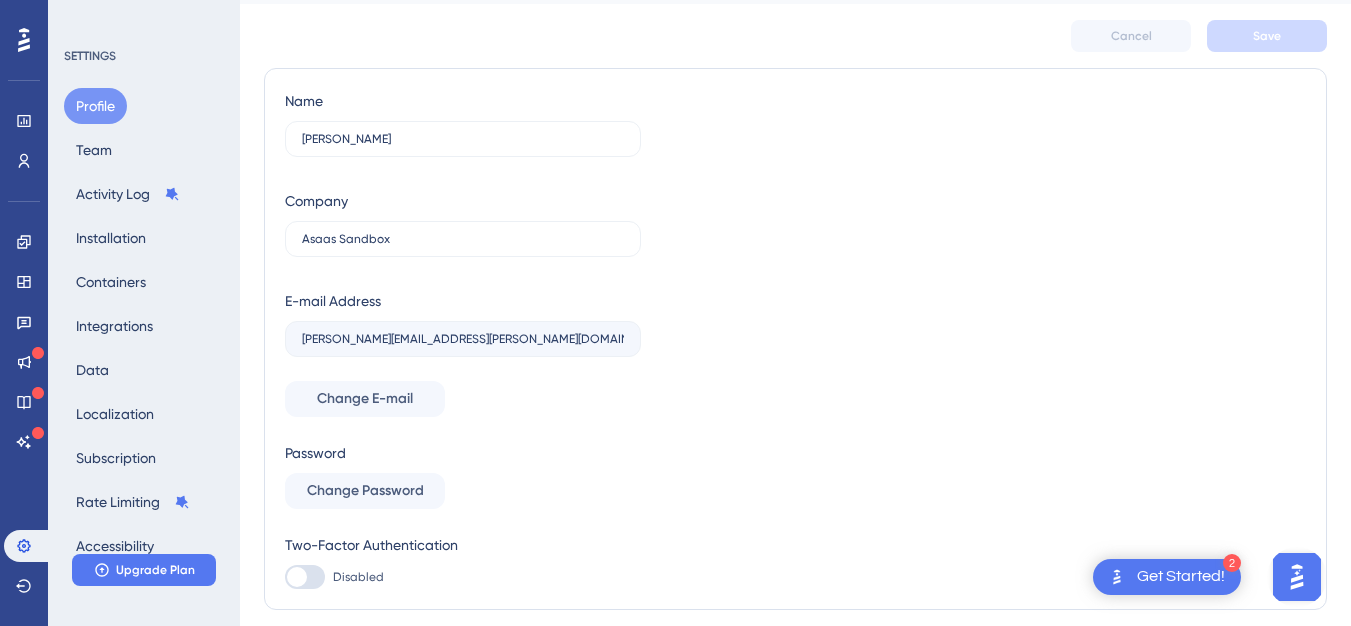 click at bounding box center (305, 577) 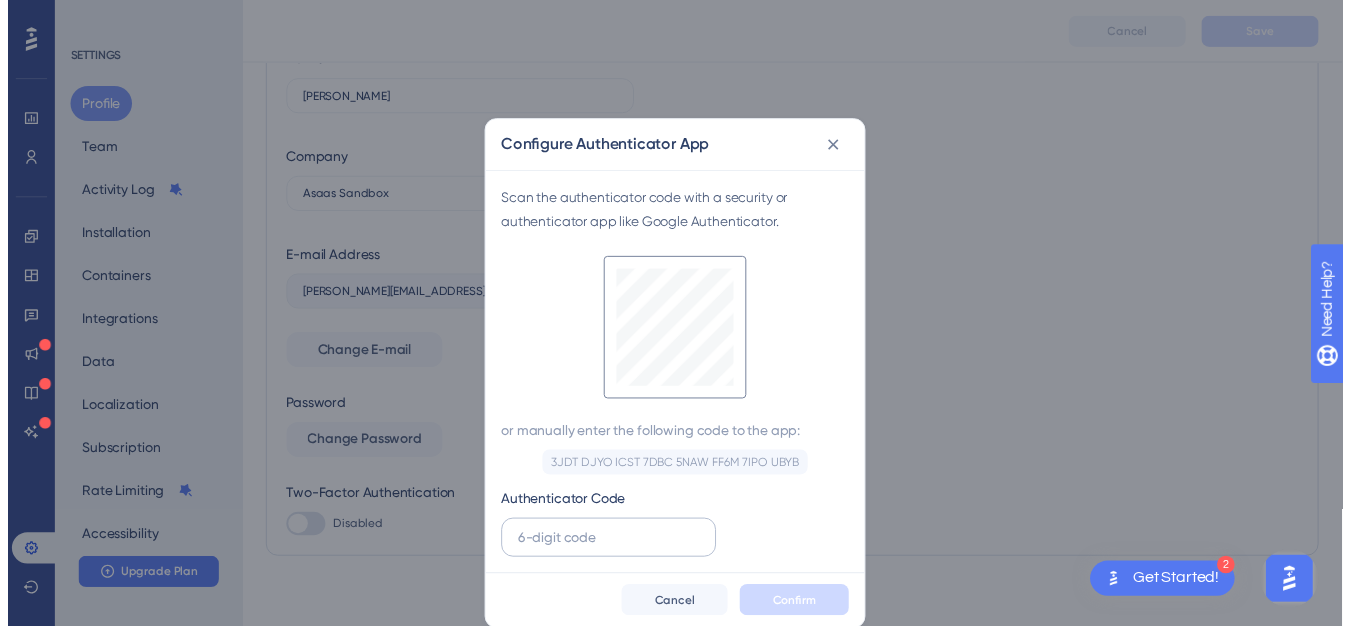 scroll, scrollTop: 0, scrollLeft: 0, axis: both 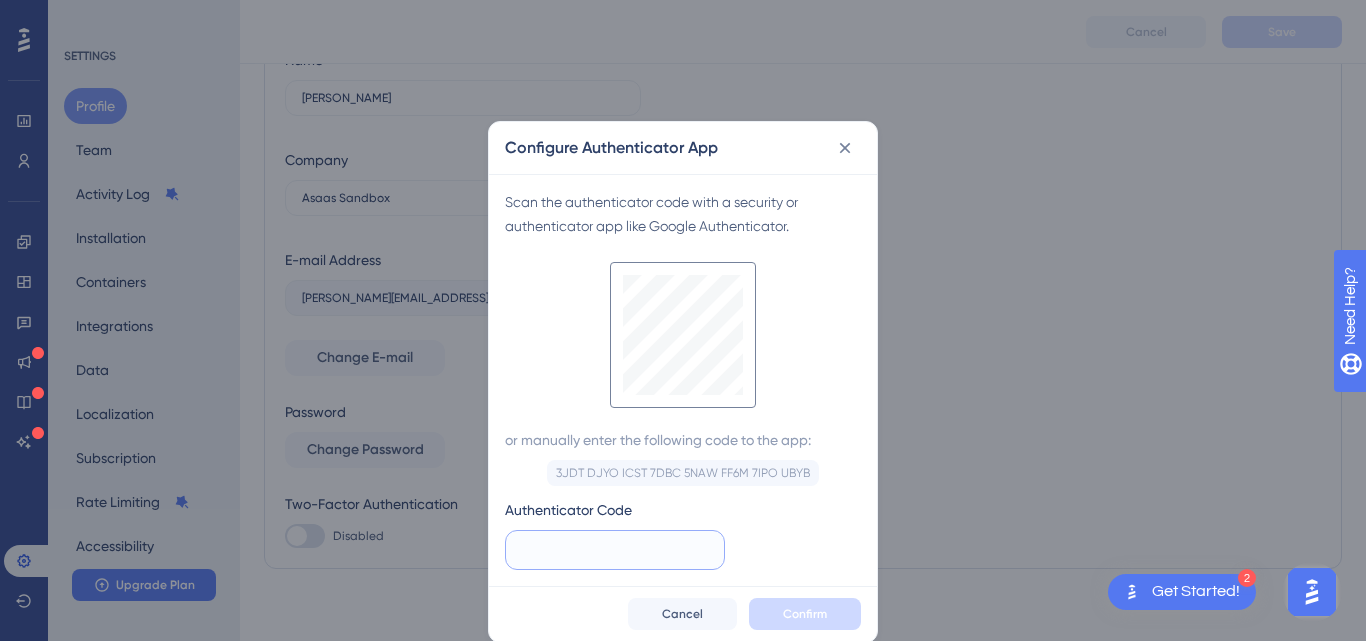 click at bounding box center (615, 550) 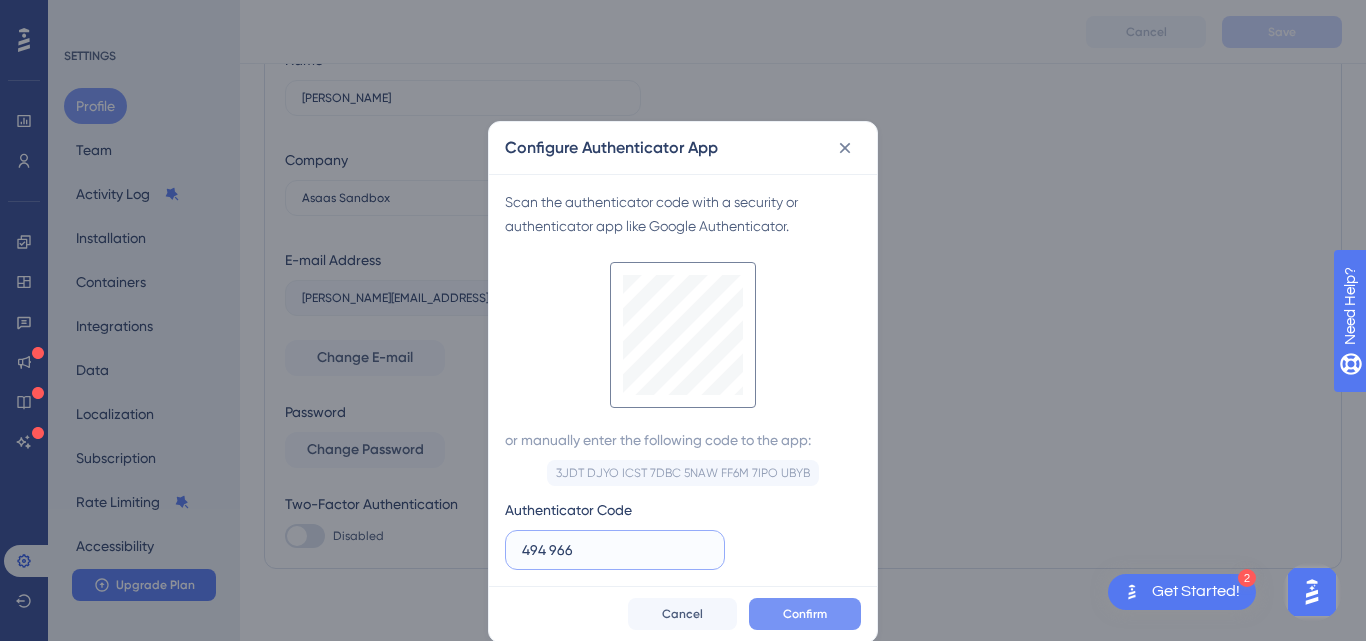 type on "494 966" 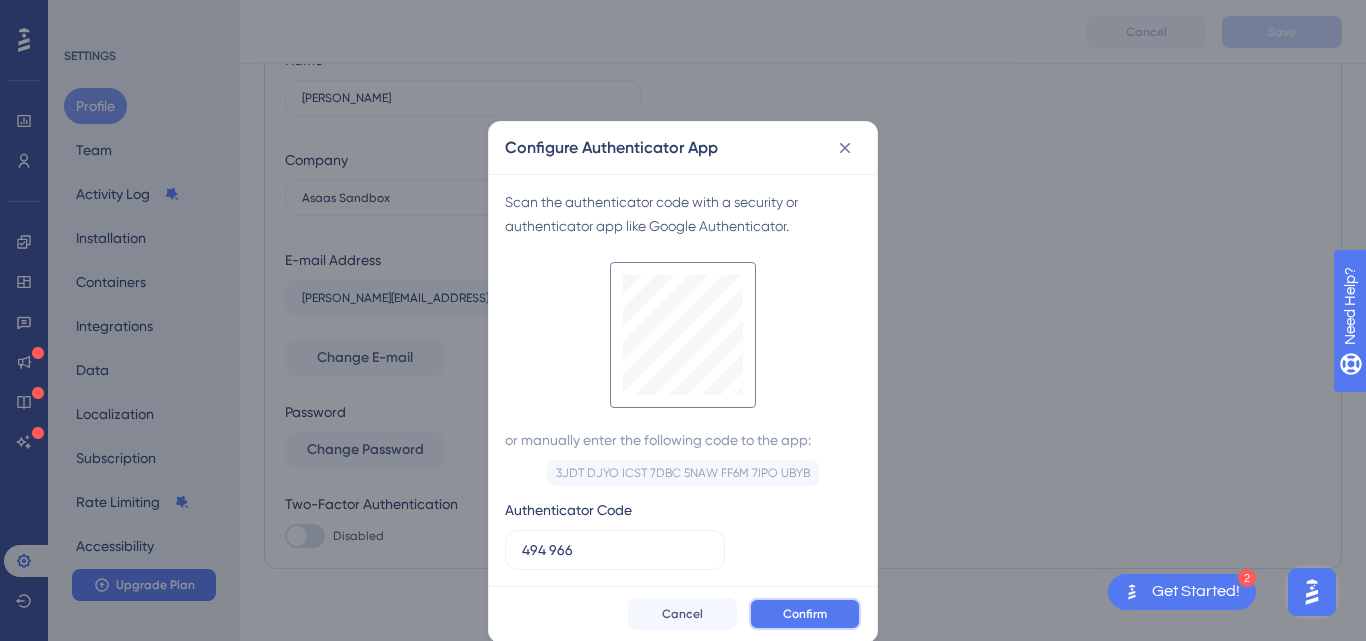 click on "Confirm" at bounding box center [805, 614] 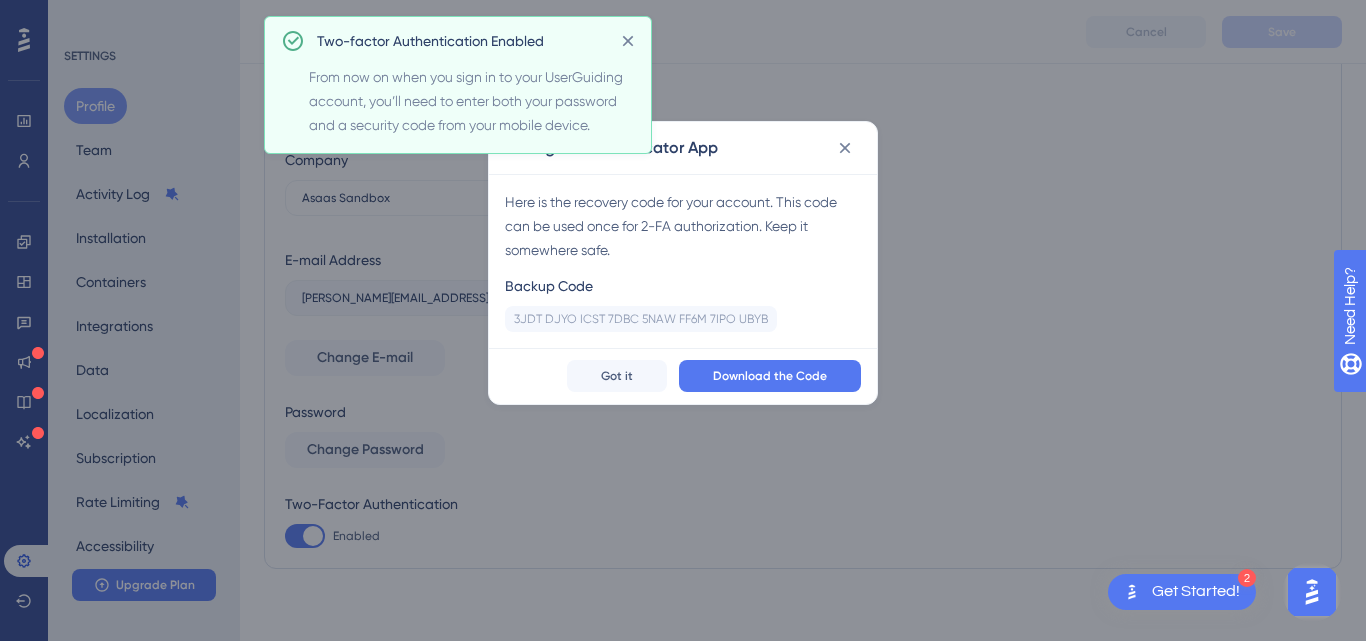 checkbox on "true" 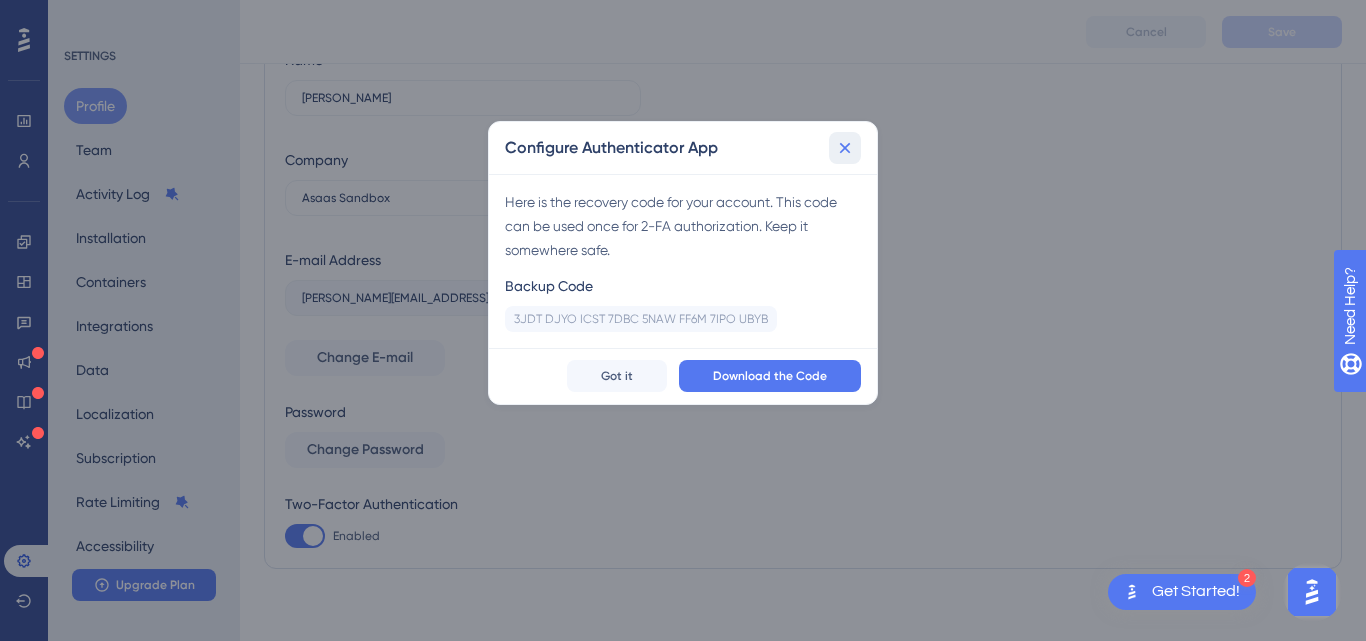 click 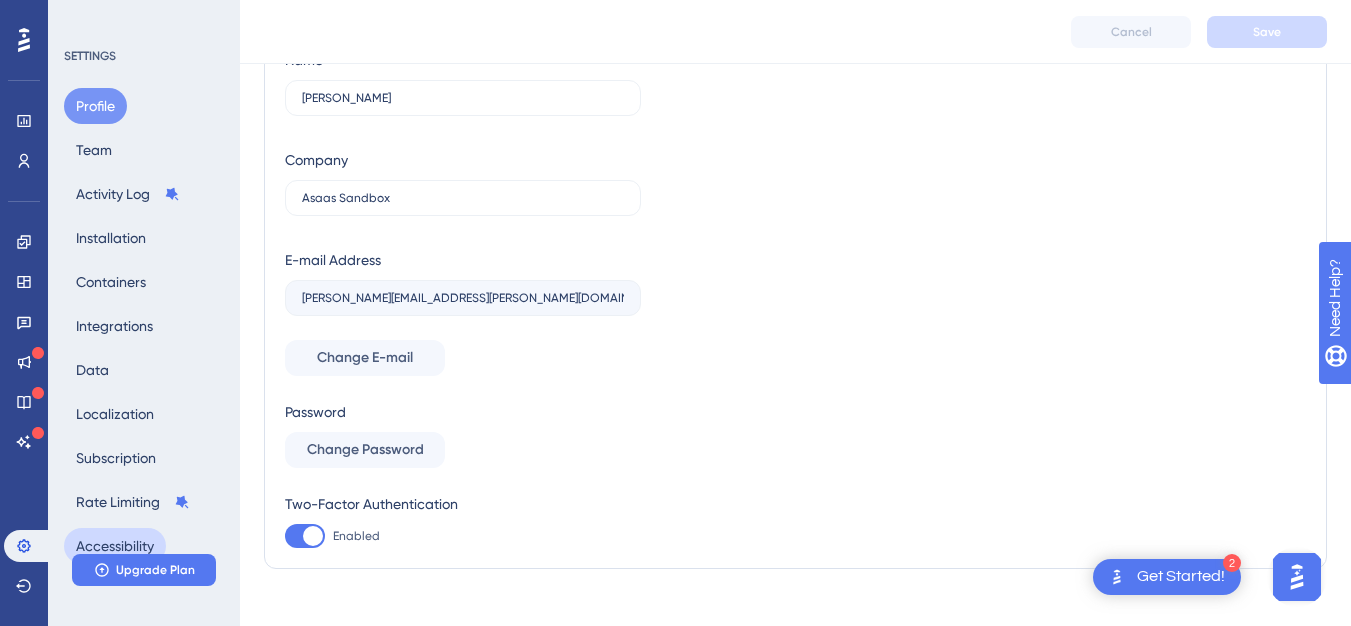 scroll, scrollTop: 124, scrollLeft: 0, axis: vertical 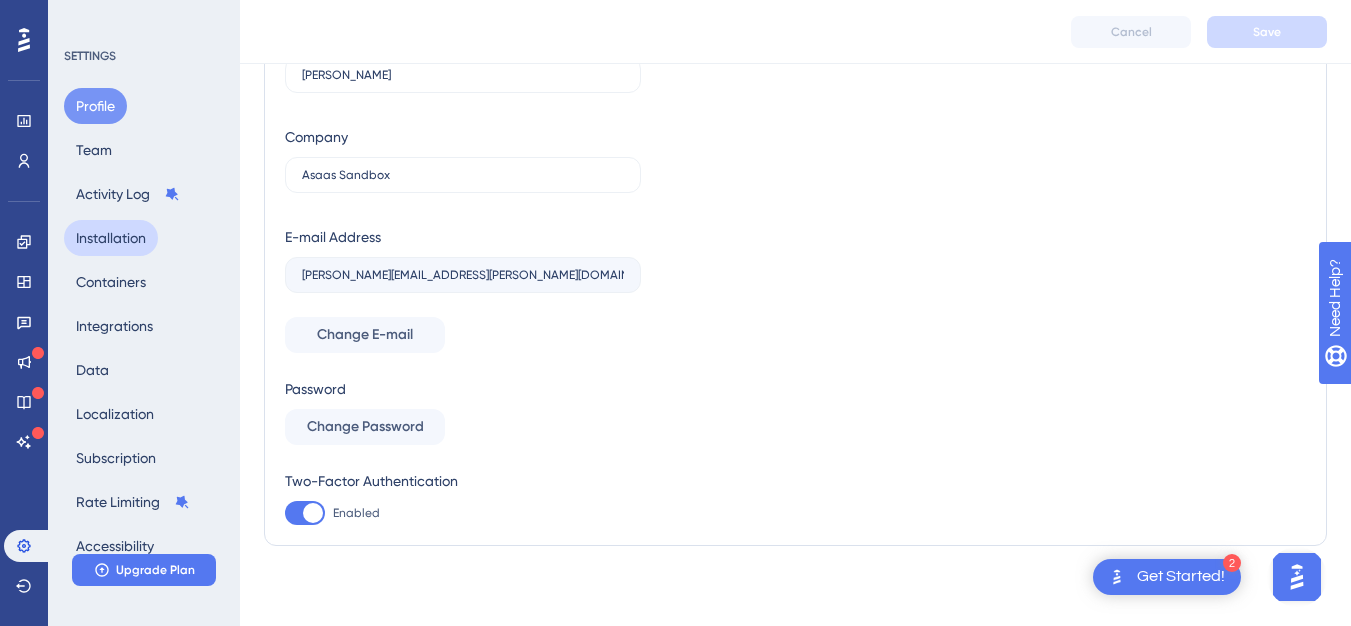 click on "Installation" at bounding box center (111, 238) 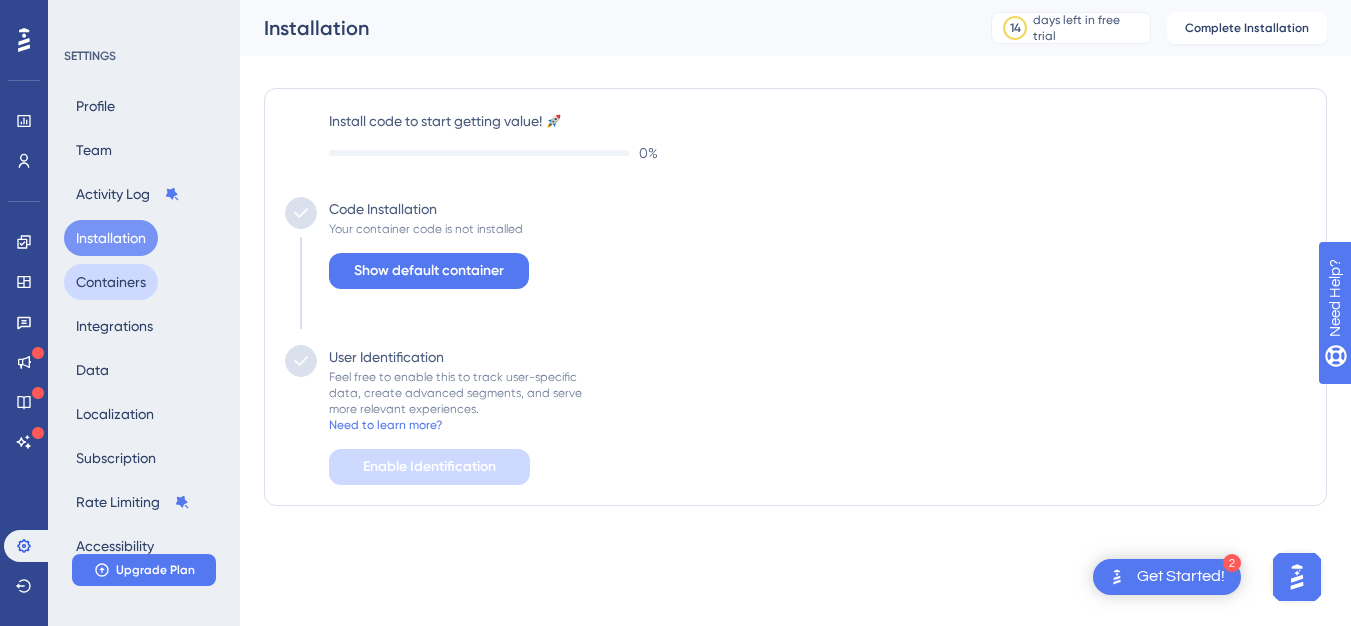 click on "Containers" at bounding box center (111, 282) 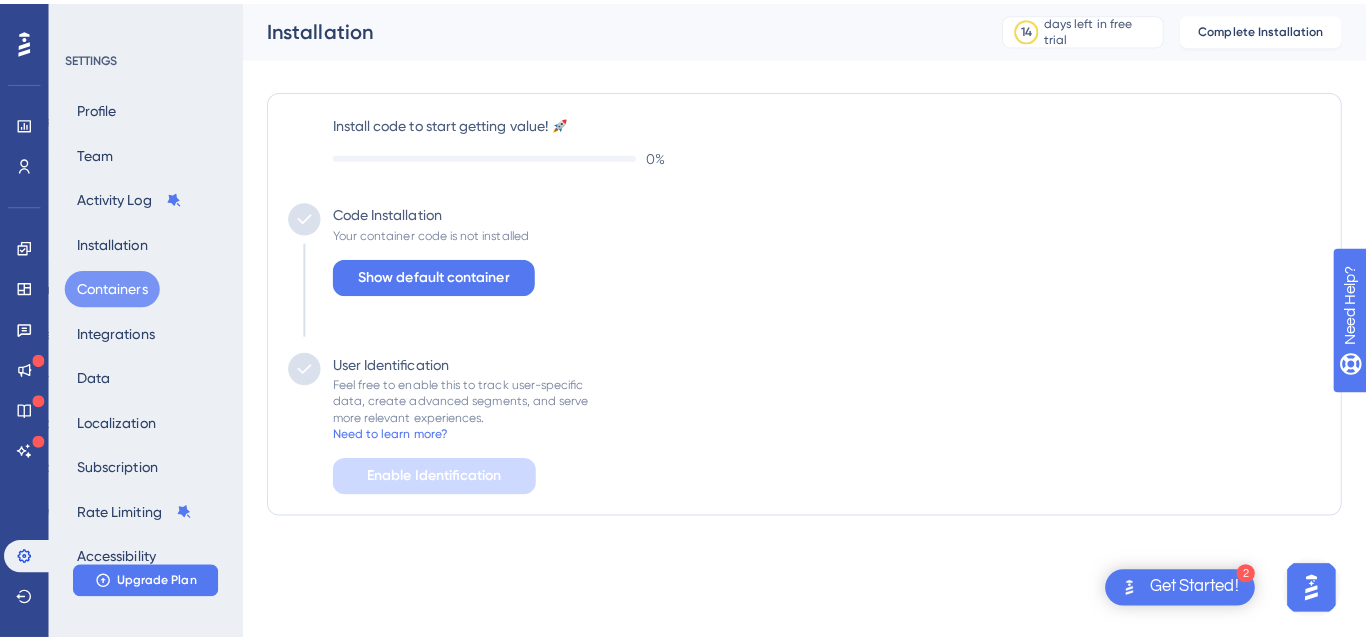 scroll, scrollTop: 0, scrollLeft: 0, axis: both 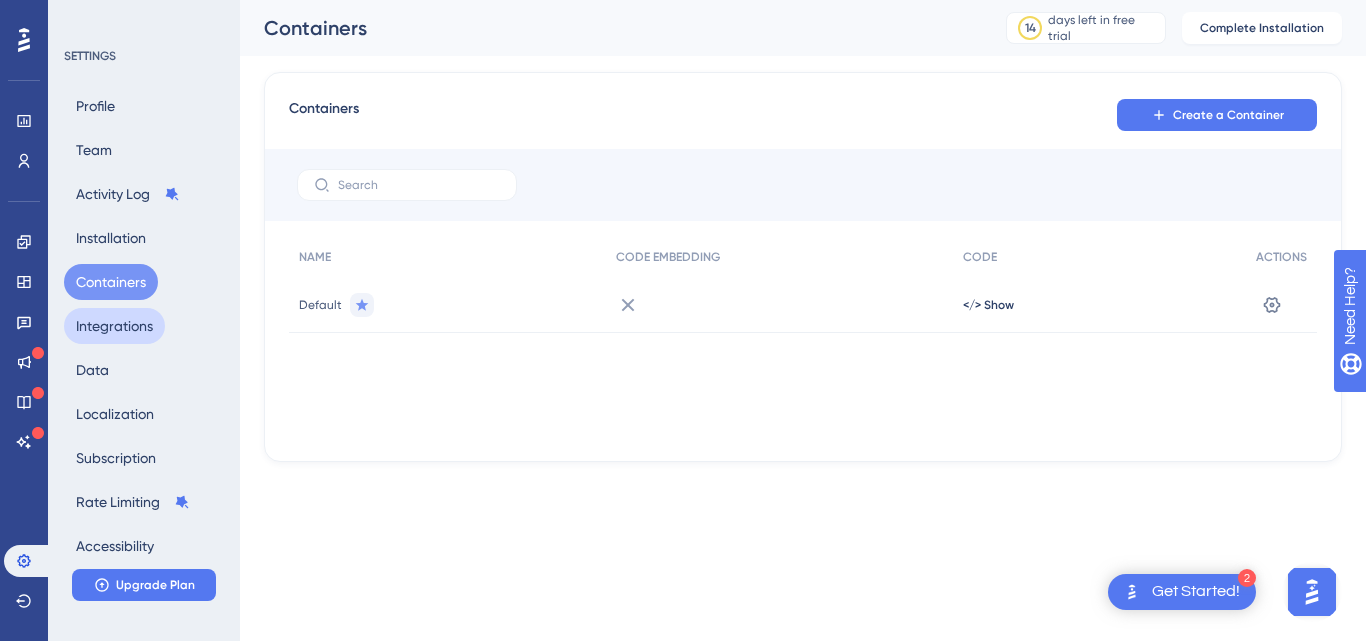 drag, startPoint x: 139, startPoint y: 328, endPoint x: 900, endPoint y: 316, distance: 761.0946 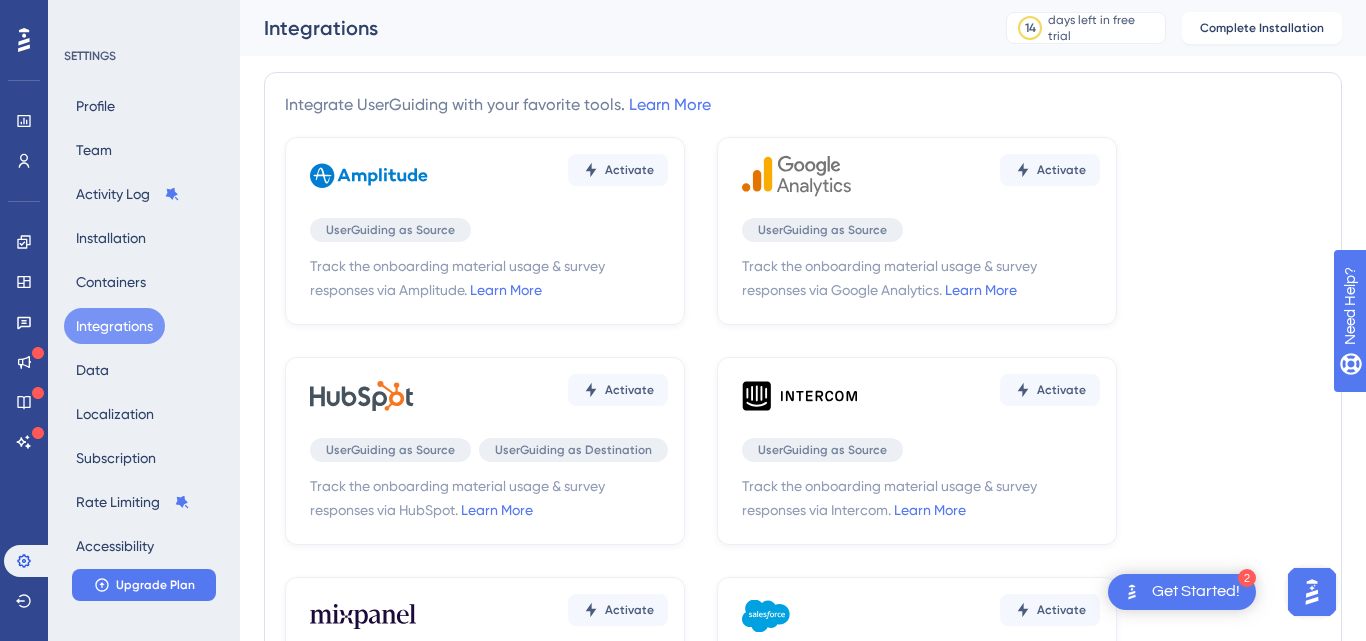 click on "Integrate UserGuiding with your favorite tools.   Learn More Activate UserGuiding as Source Track the onboarding material usage & survey responses via Amplitude.   Learn More Activate UserGuiding as Source Track the onboarding material usage & survey responses via Google Analytics.   Learn More Activate UserGuiding as Source UserGuiding as Destination Track the onboarding material usage & survey responses via HubSpot.   Learn More Activate UserGuiding as Source Track the onboarding material usage & survey responses via Intercom.   Learn More Activate UserGuiding as Source Track the onboarding material usage & survey responses via Mixpanel.   Learn More Activate UserGuiding as Source UserGuiding as Destination Send your data on Salesforce to UserGuiding or track UserGuiding events via Salesforce.   Learn More Activate UserGuiding as Source UserGuiding as Destination Send your data on Segment to UserGuiding or track UserGuiding events via Segment.   Learn More Activate UserGuiding as Source   Learn More" at bounding box center [803, 671] 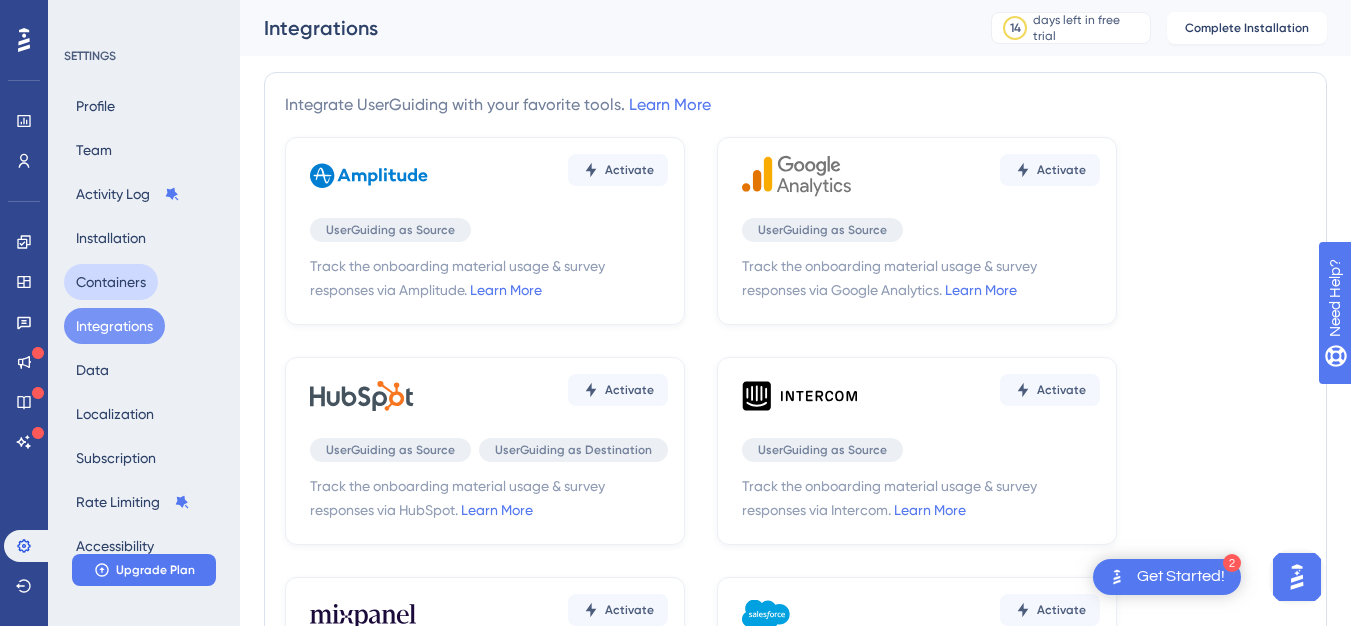 click on "Containers" at bounding box center [111, 282] 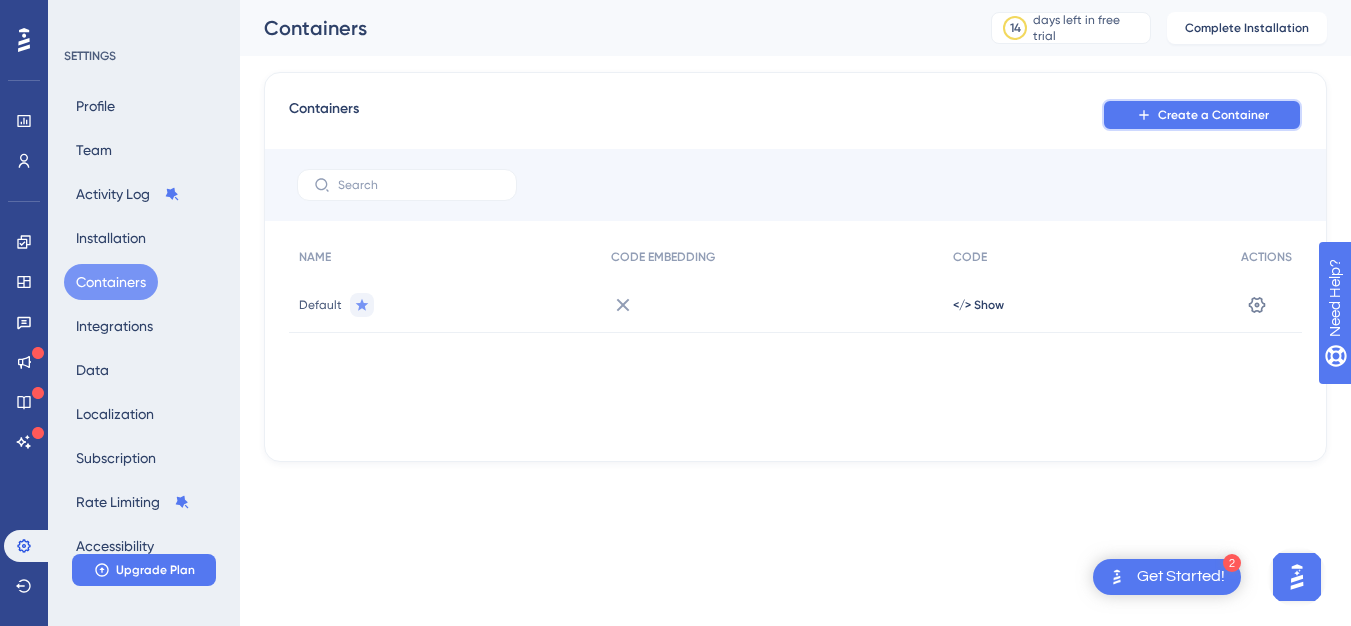 click on "Create a Container" at bounding box center (1213, 115) 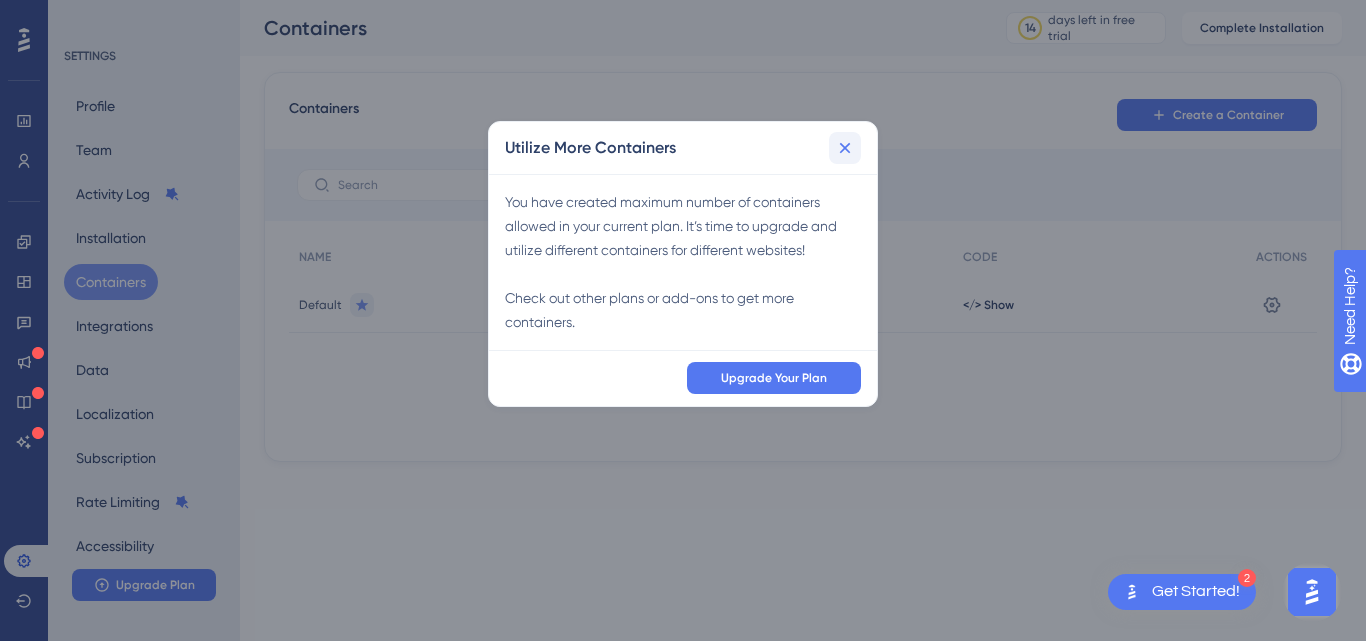 click 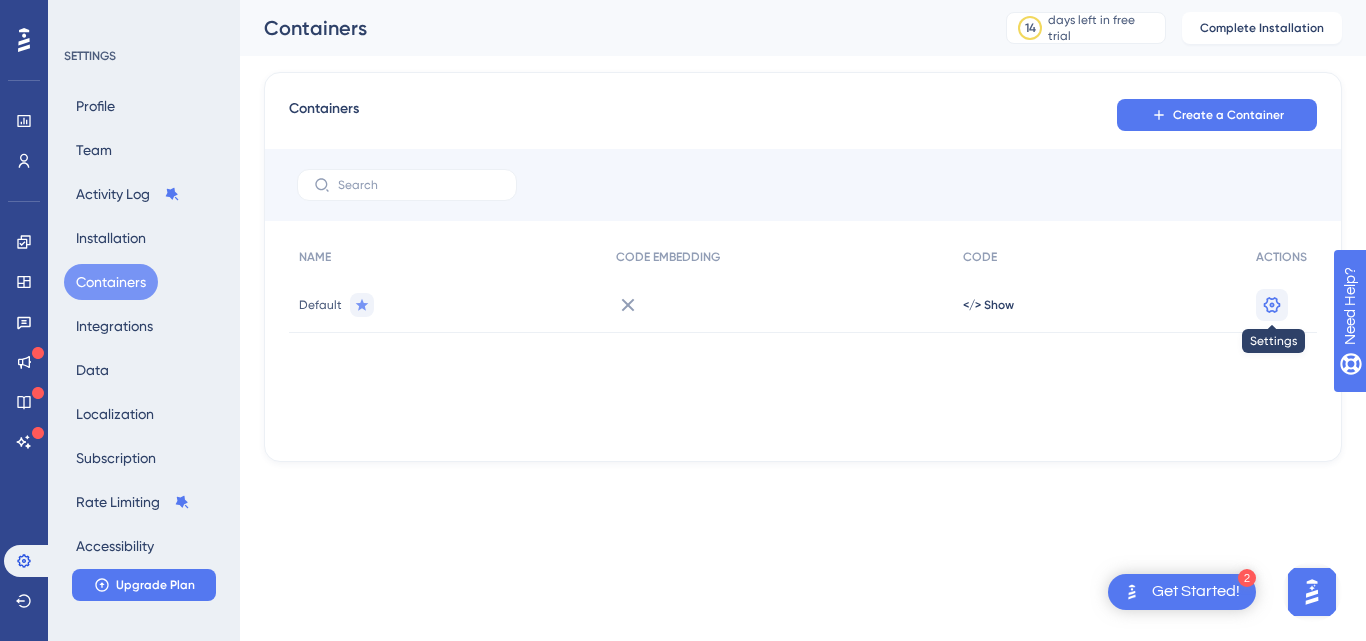 click 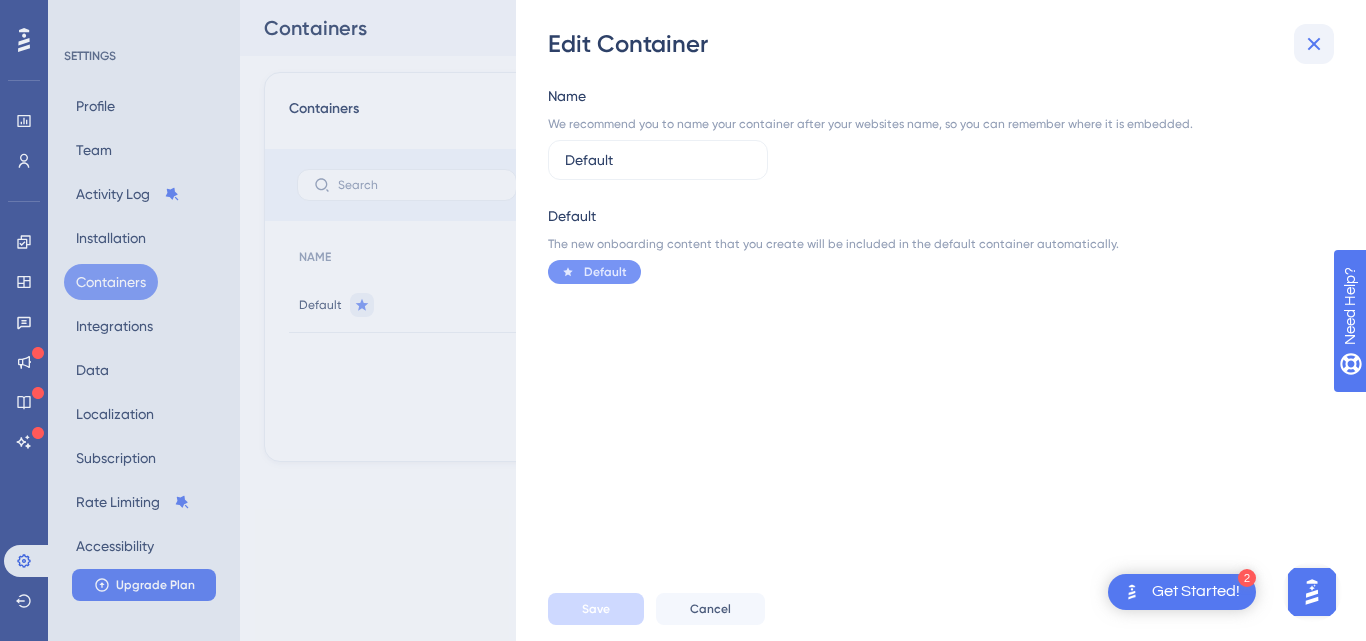click 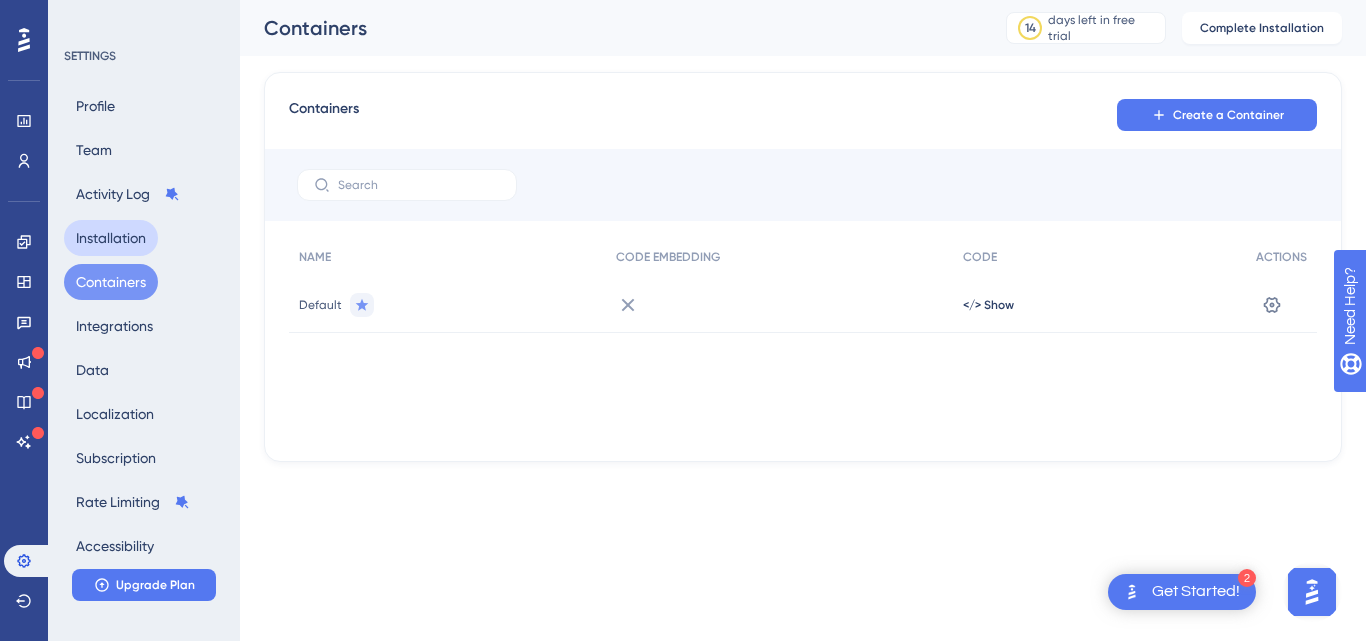 click on "Installation" at bounding box center [111, 238] 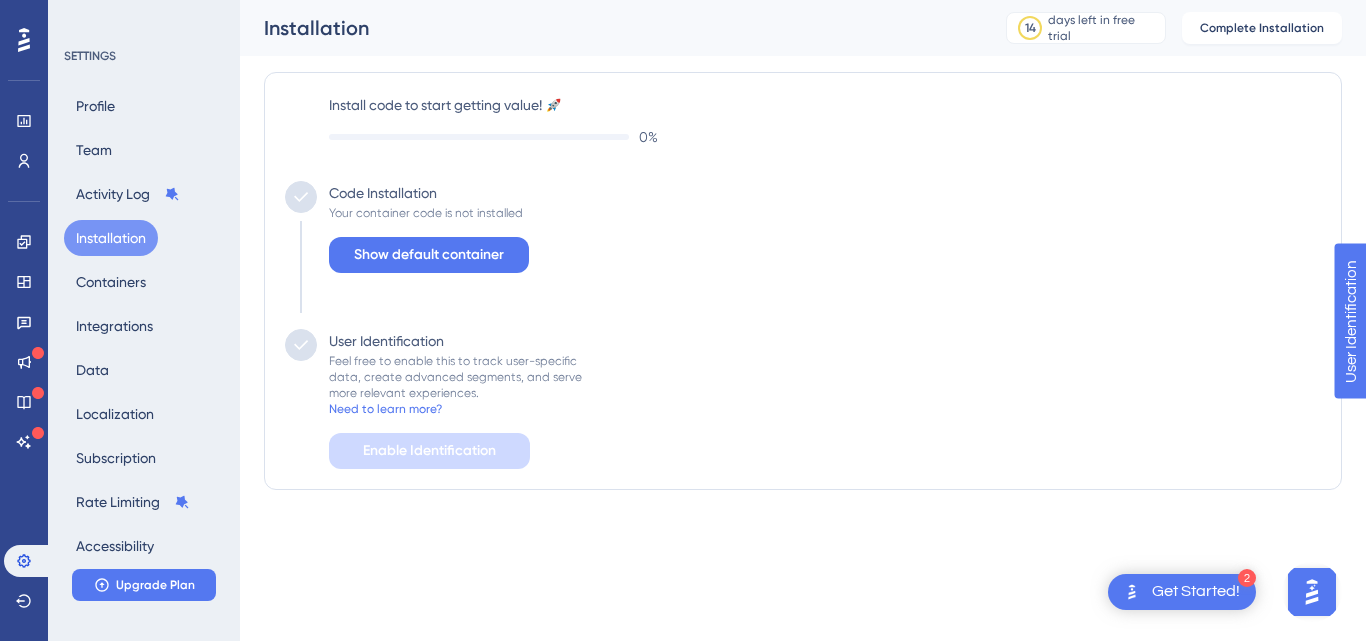 scroll, scrollTop: 0, scrollLeft: 0, axis: both 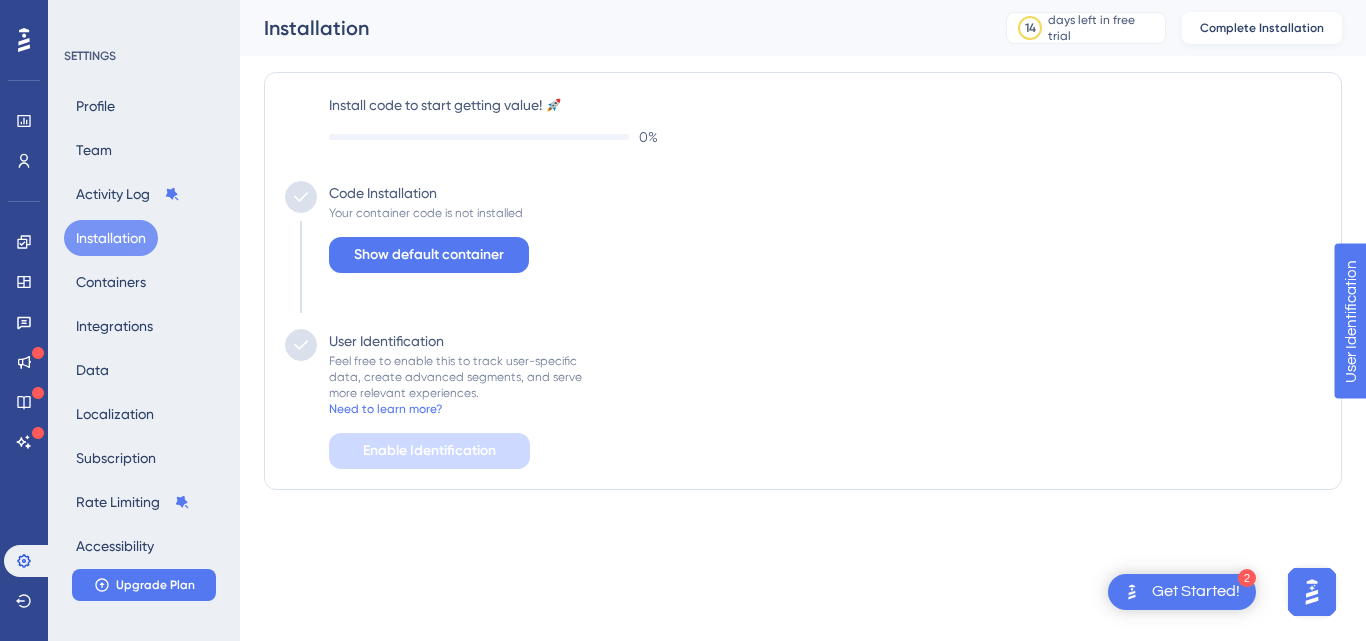 click on "Complete Installation" at bounding box center [1262, 28] 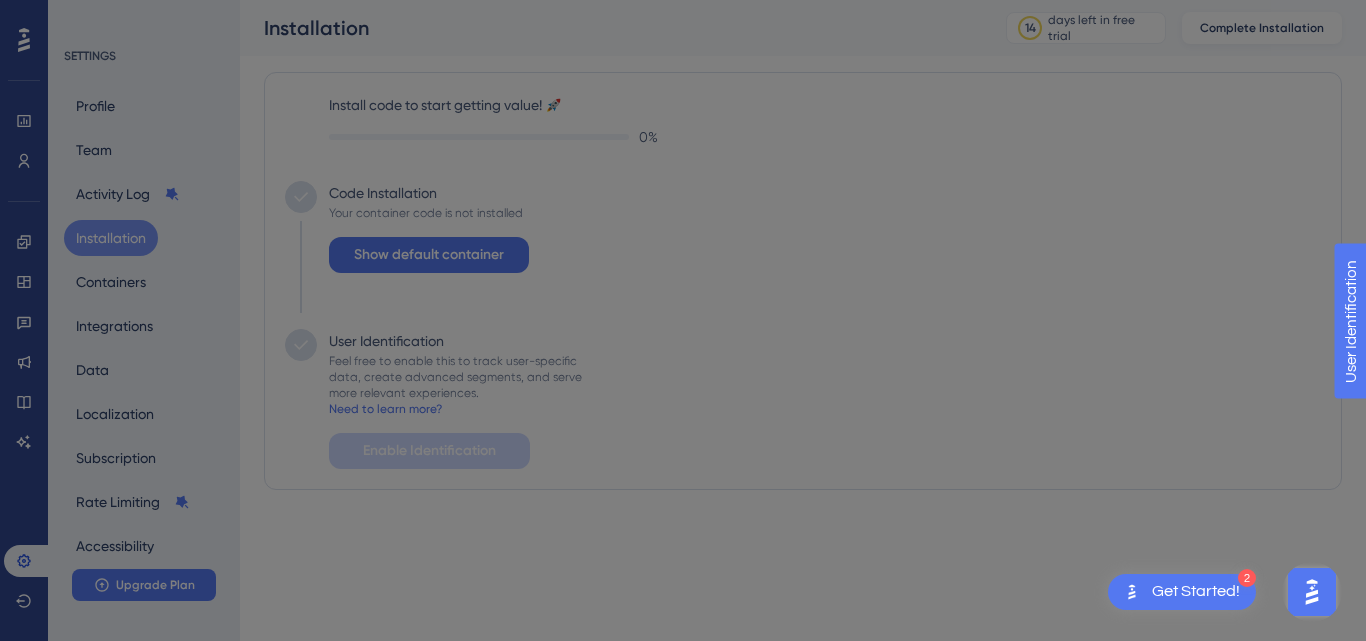 scroll, scrollTop: 0, scrollLeft: 0, axis: both 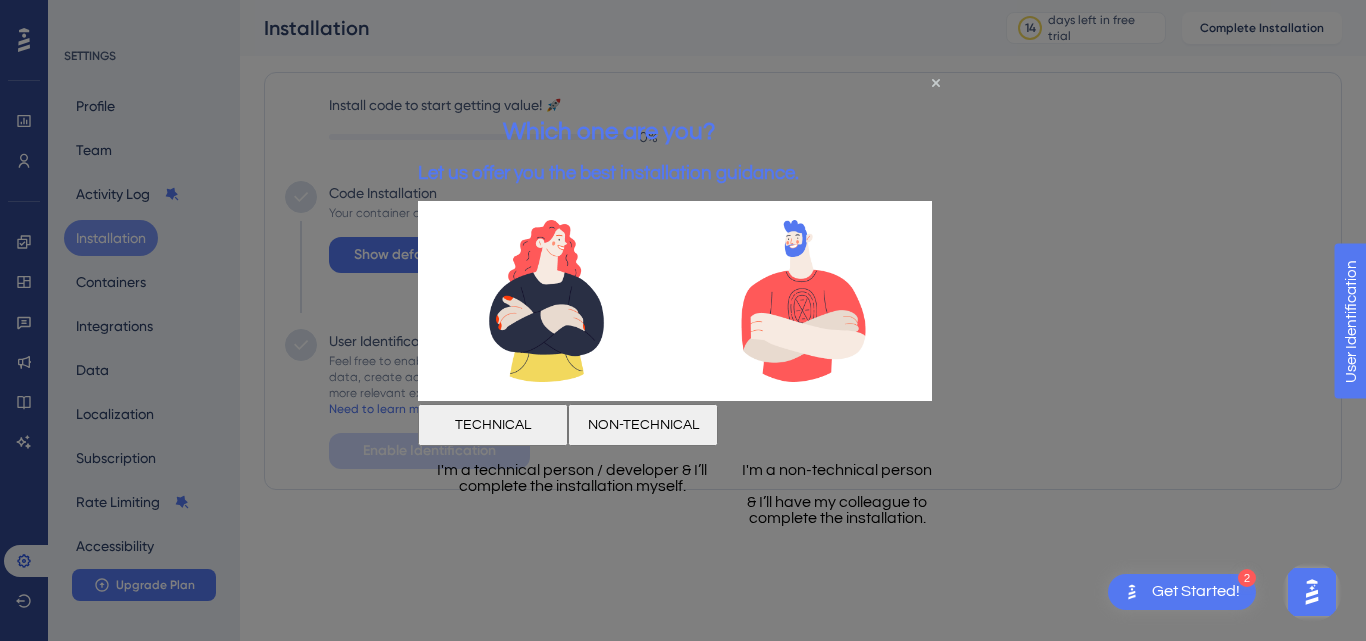 click at bounding box center (683, 320) 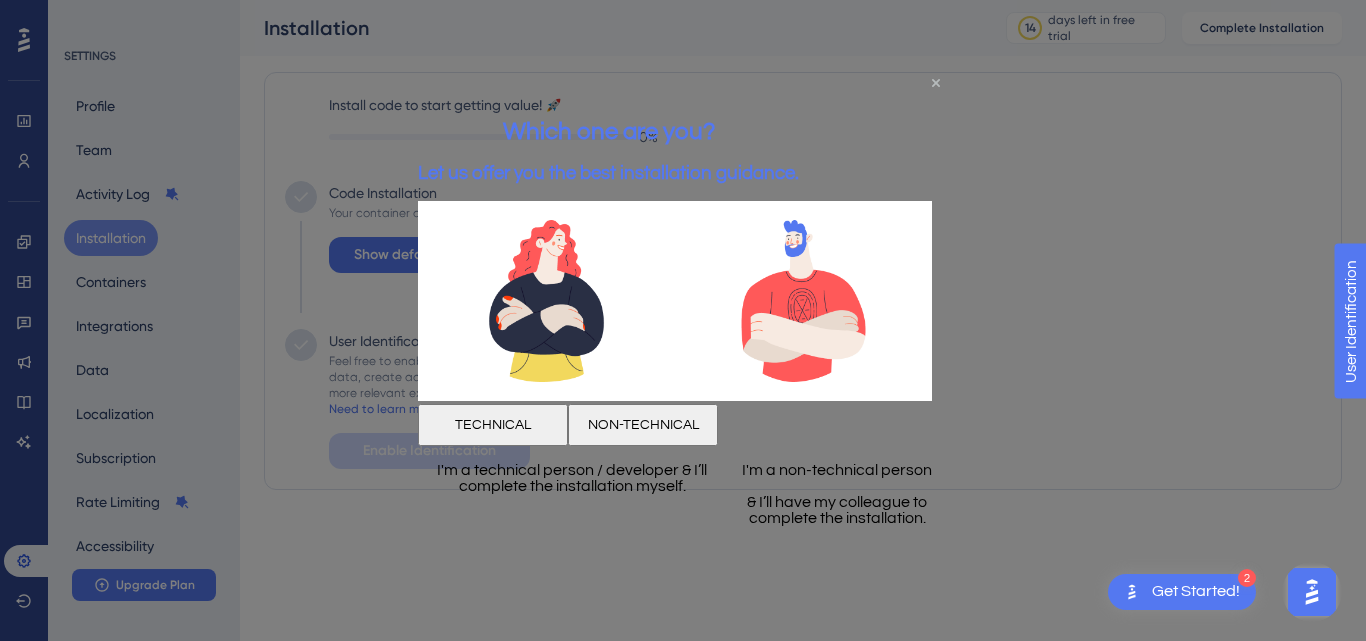 click 